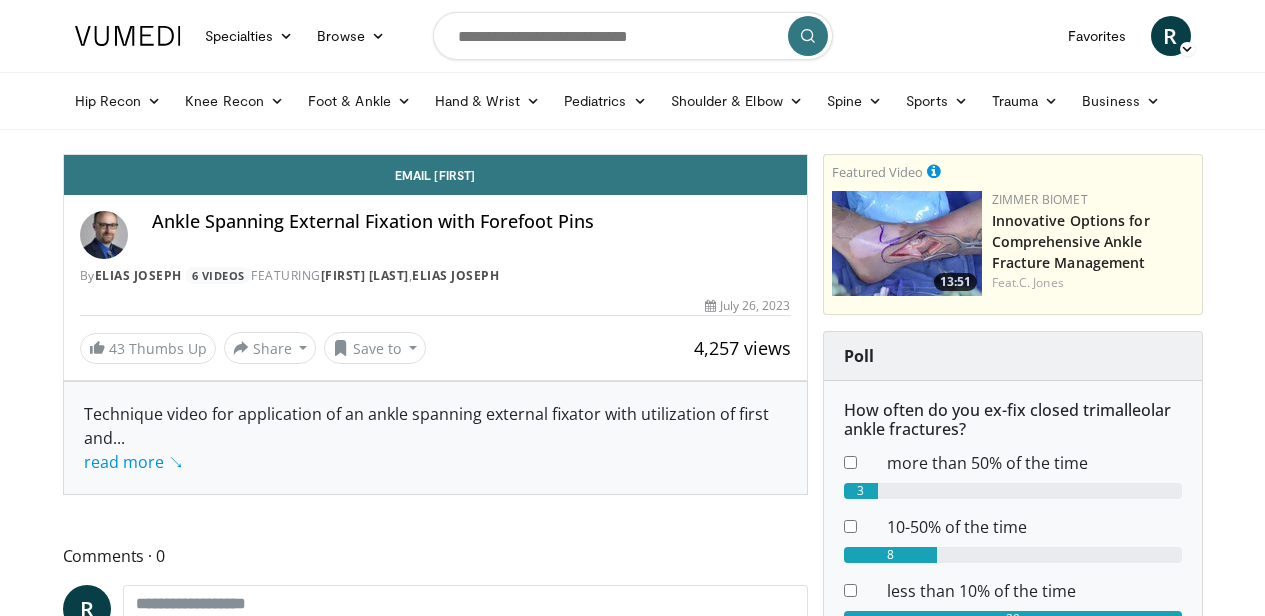 scroll, scrollTop: 0, scrollLeft: 0, axis: both 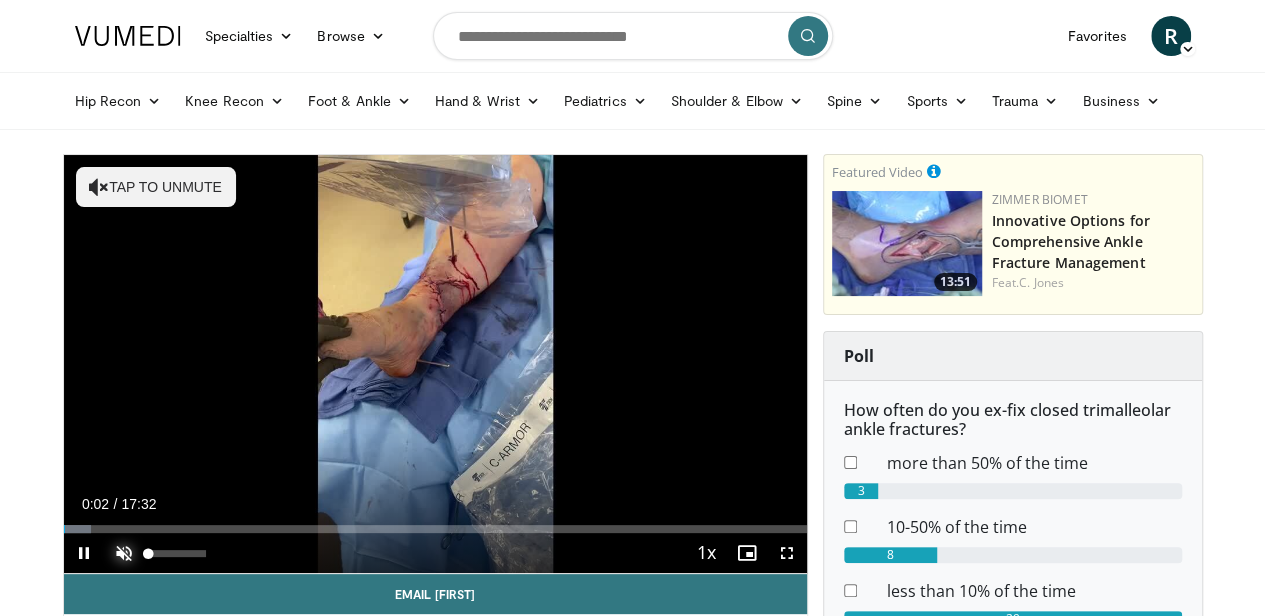click at bounding box center [124, 553] 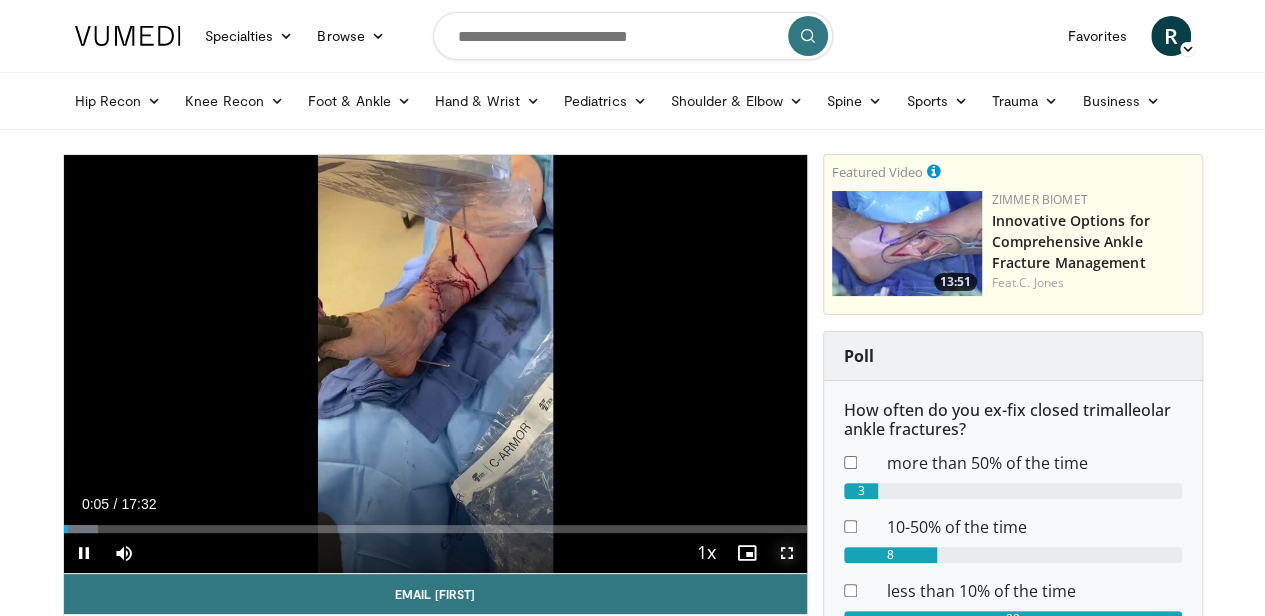 click at bounding box center (787, 553) 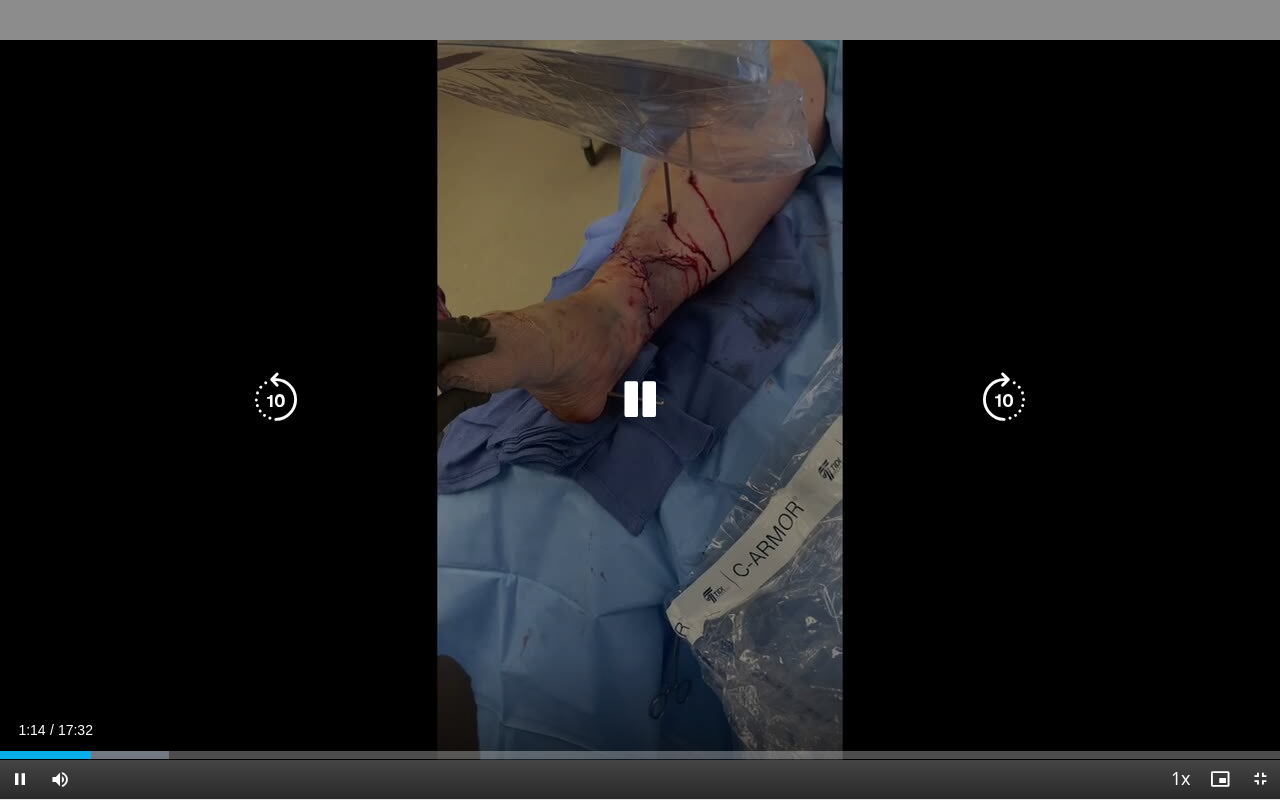 click at bounding box center [640, 400] 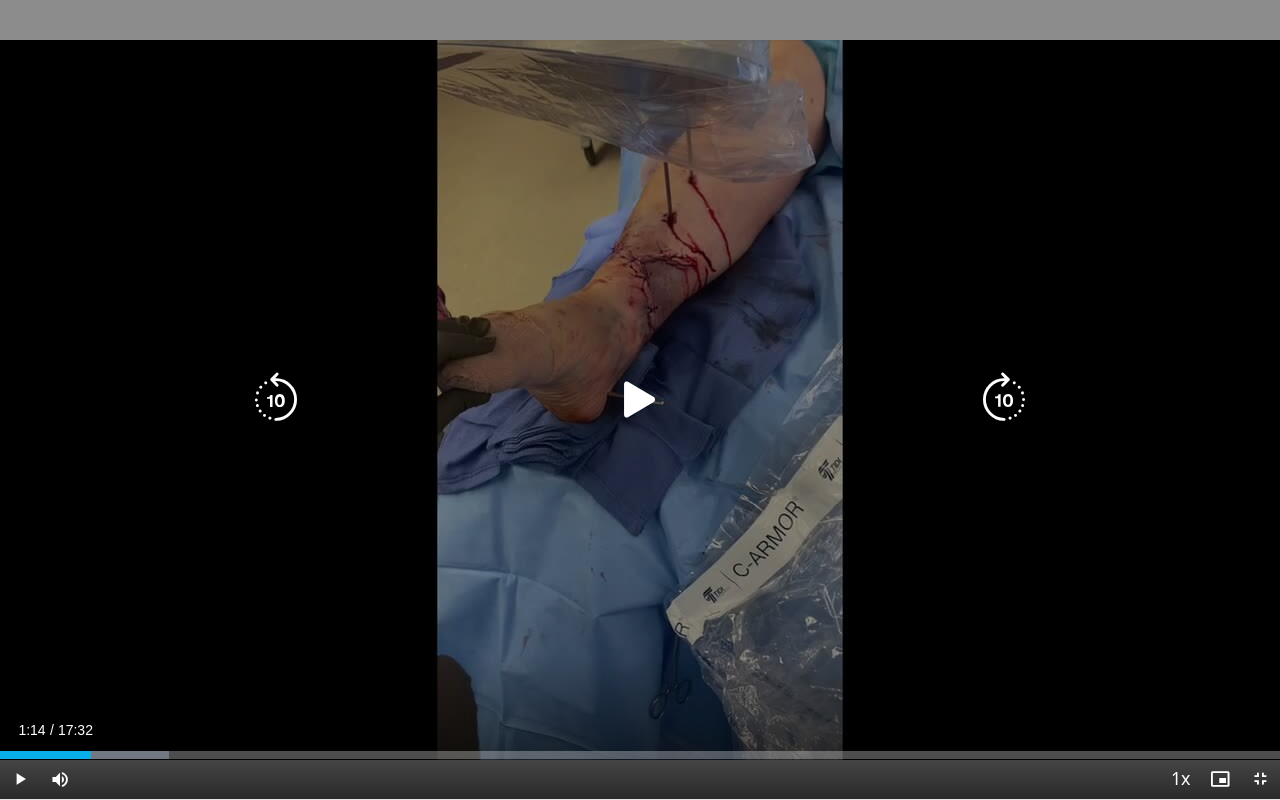 click at bounding box center (640, 400) 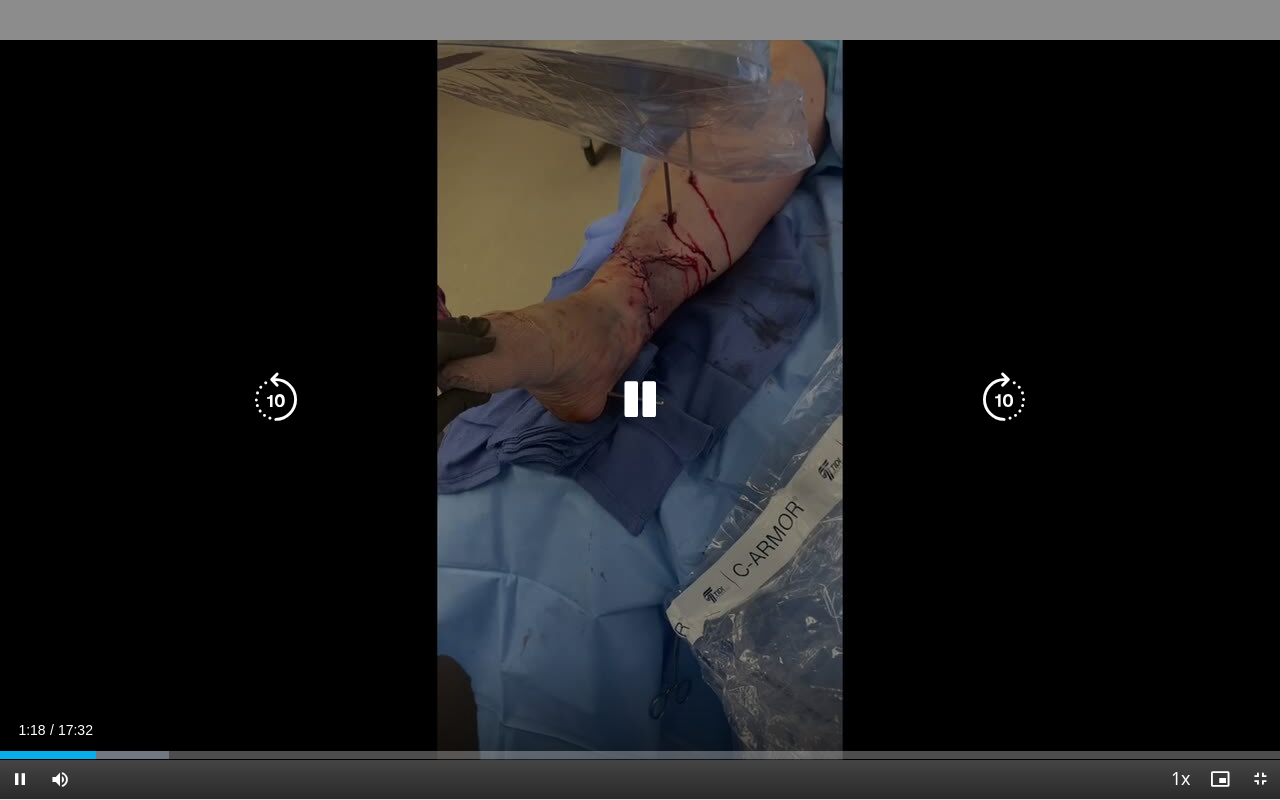click at bounding box center (640, 400) 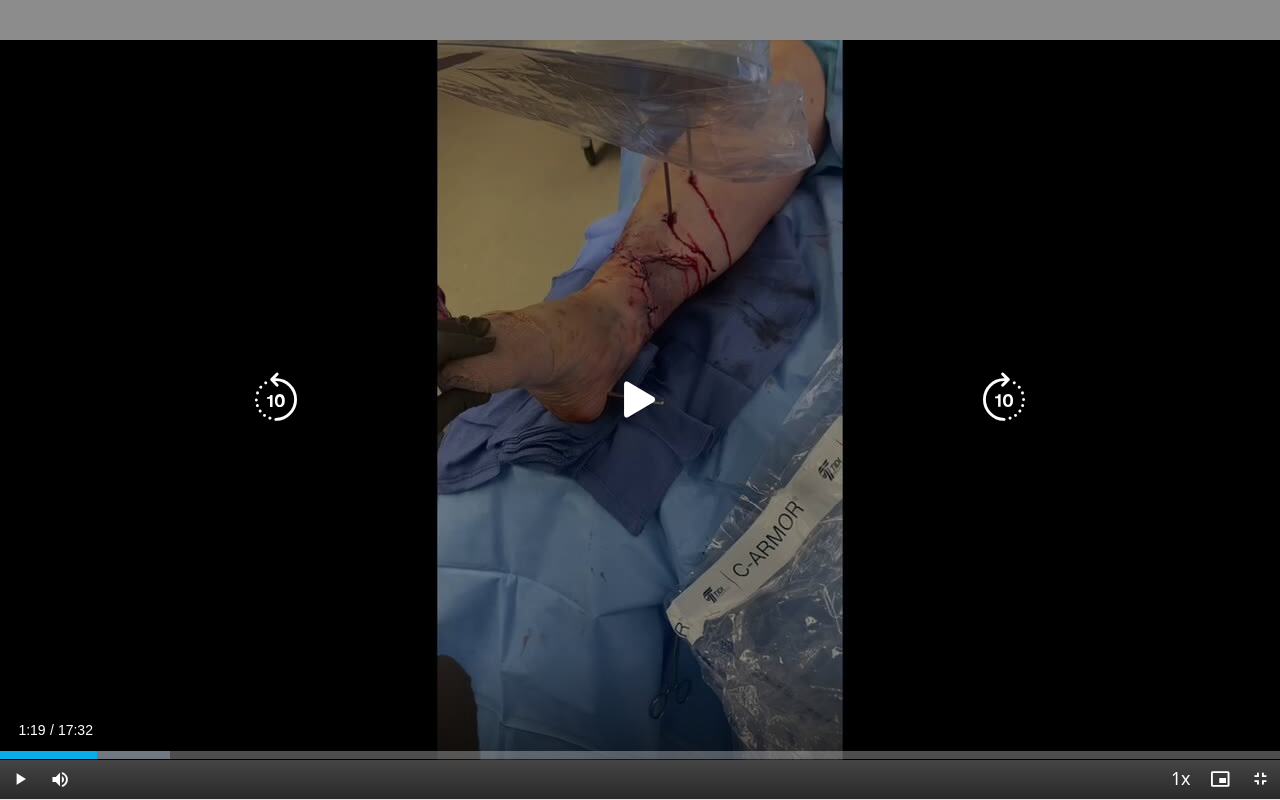 click at bounding box center (640, 400) 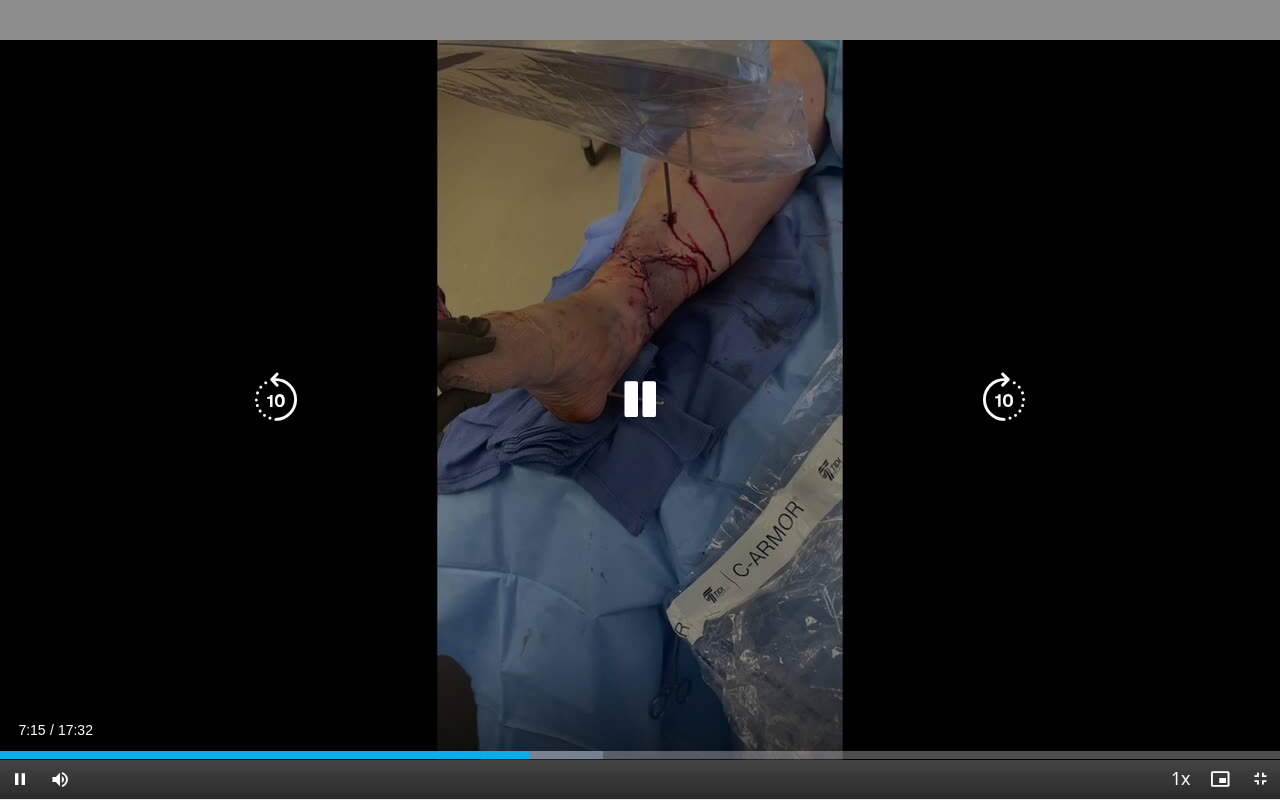 click at bounding box center (640, 400) 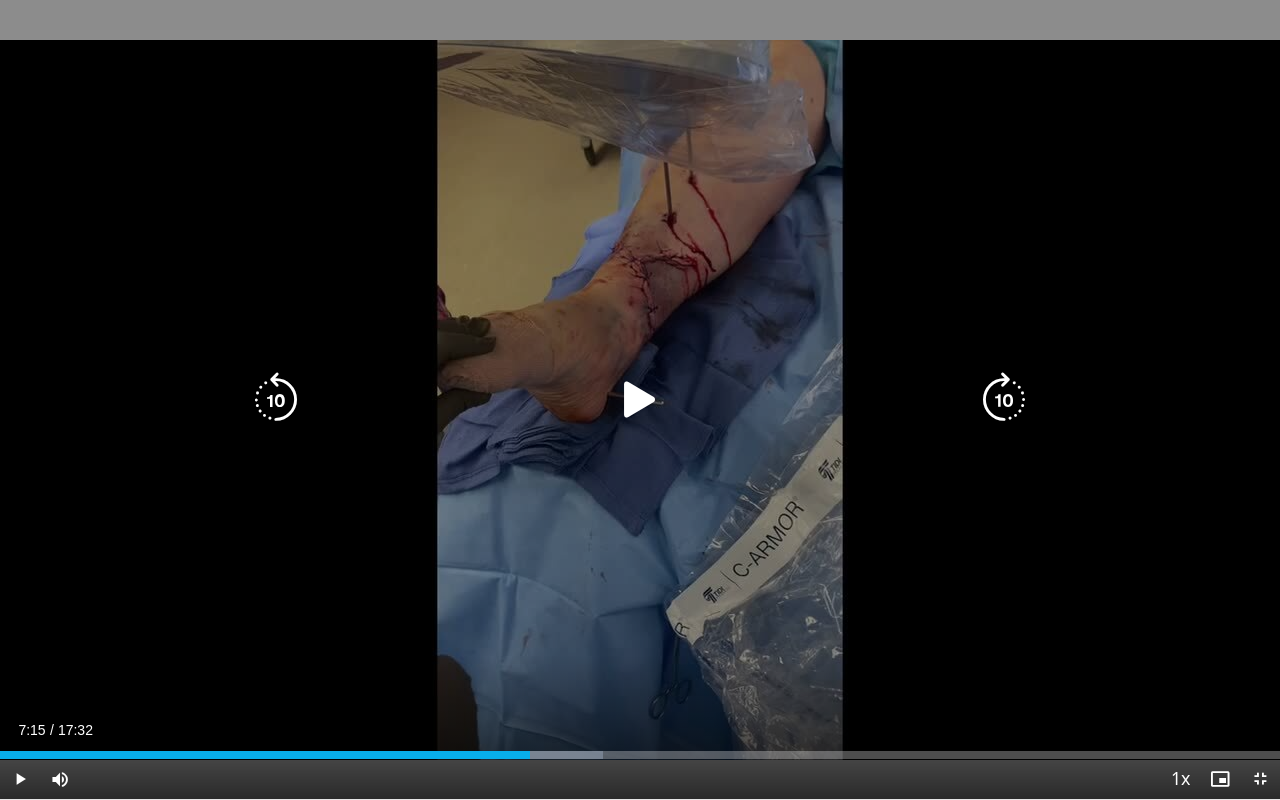 click at bounding box center [640, 400] 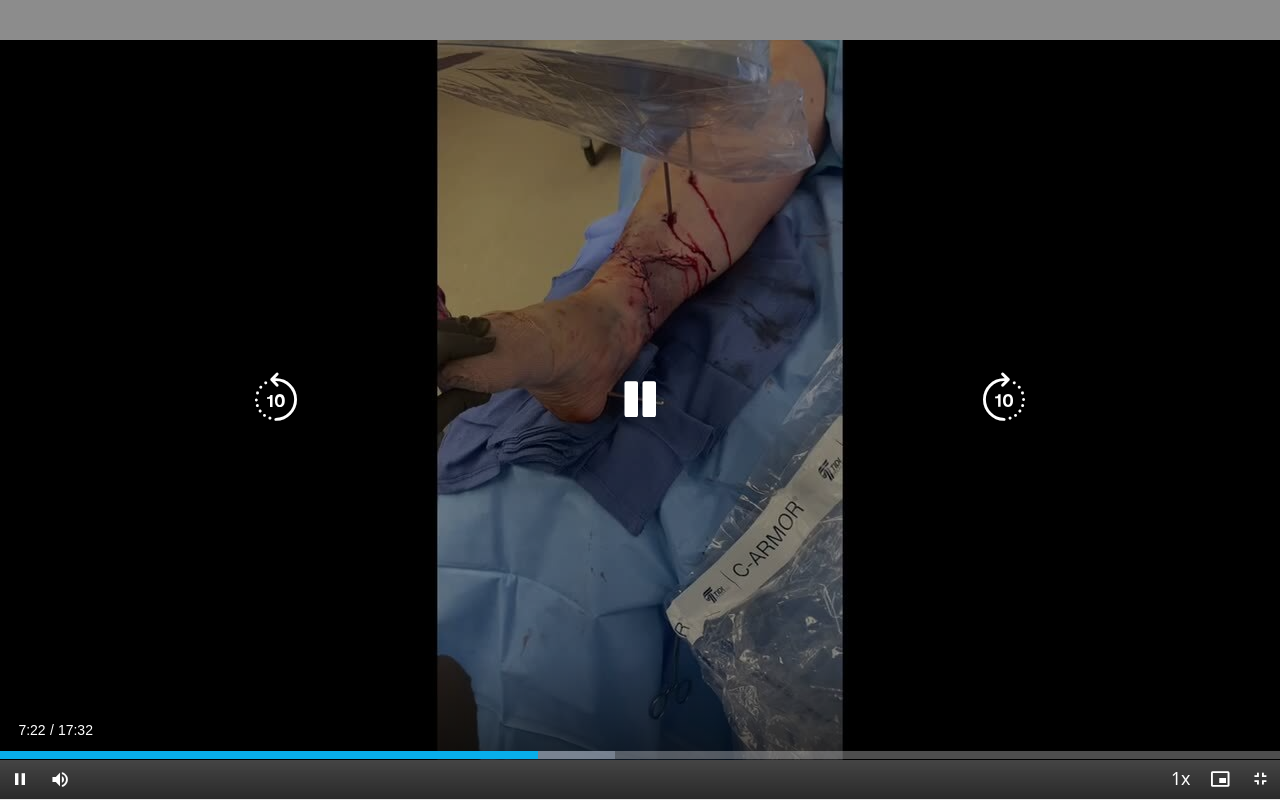 click at bounding box center [276, 400] 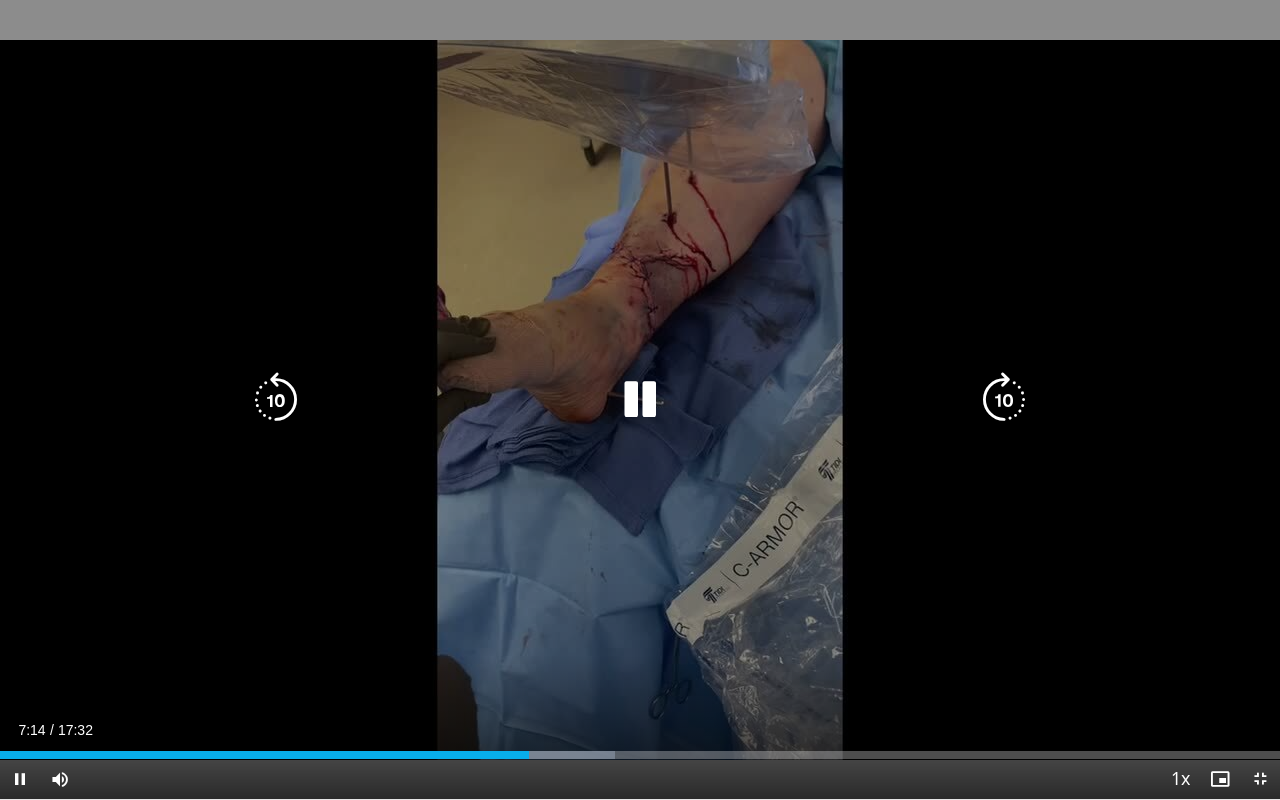 click at bounding box center (276, 400) 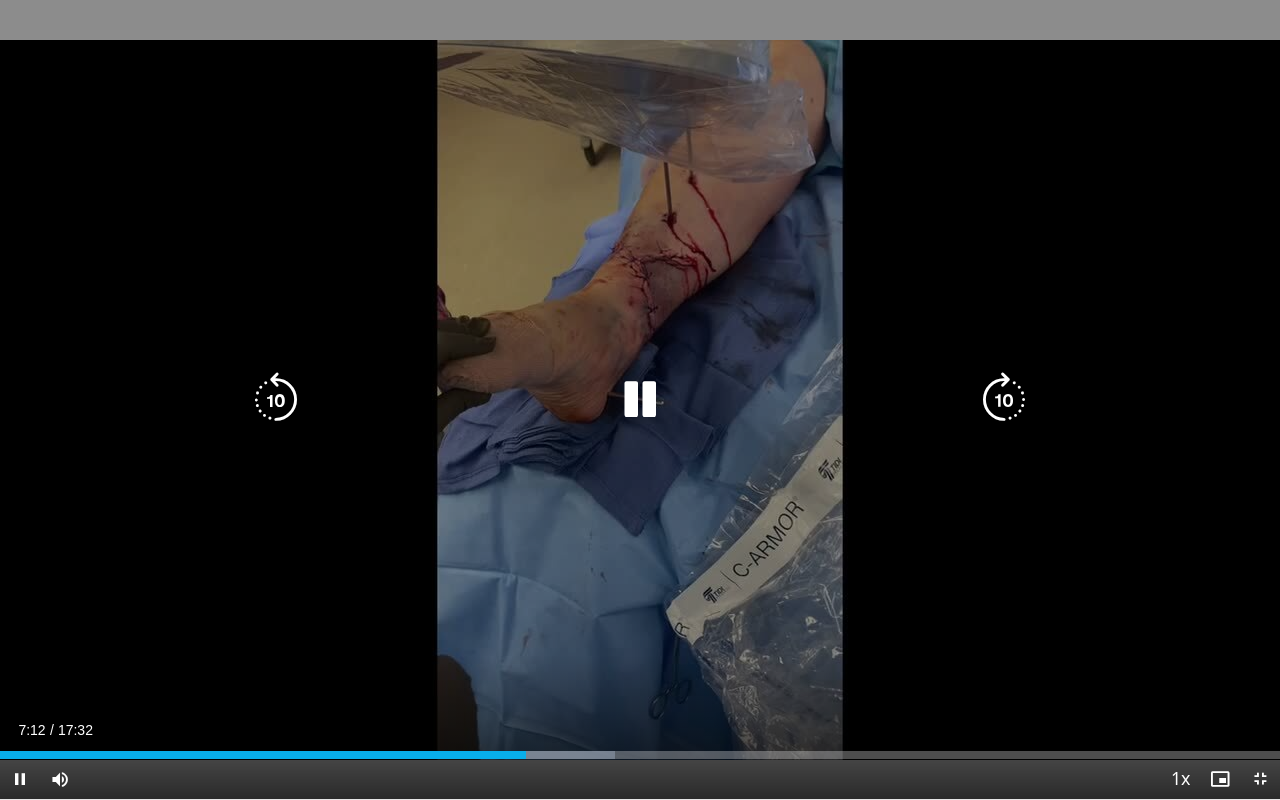 click at bounding box center [640, 400] 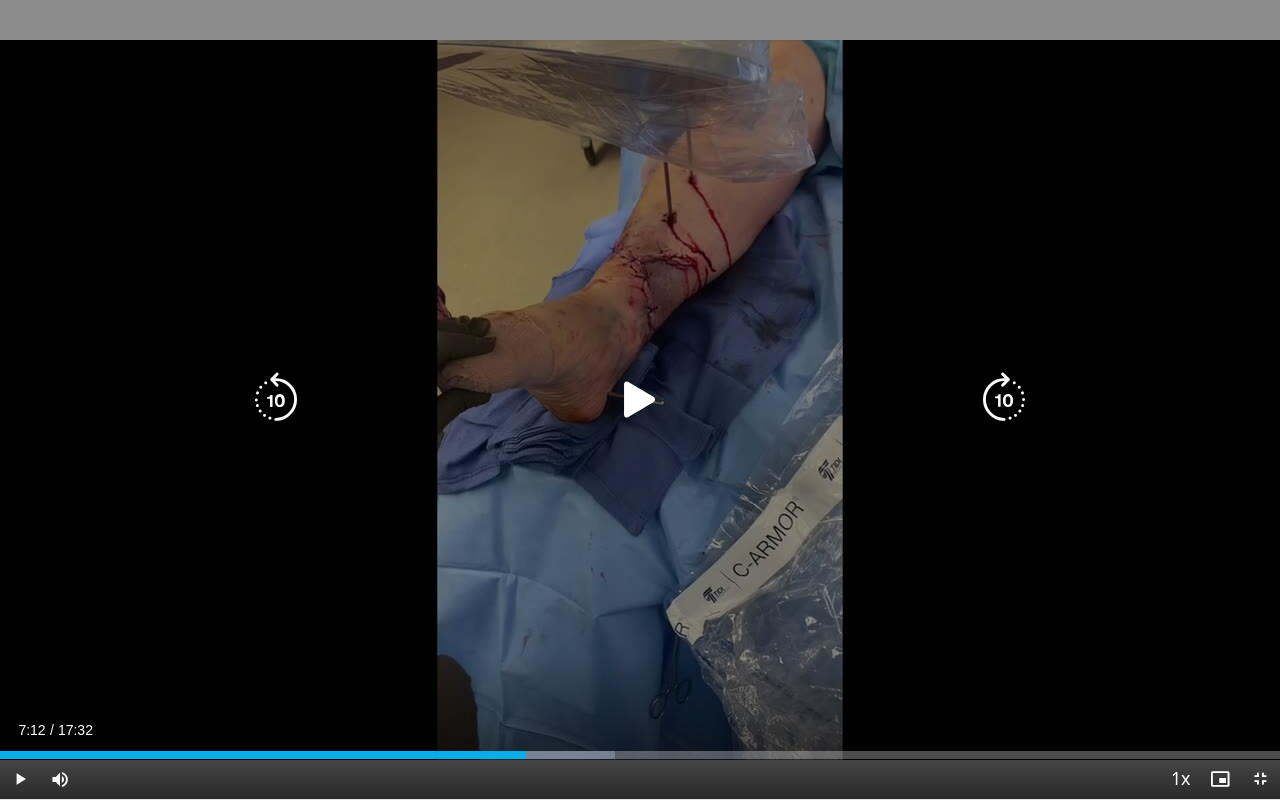 click at bounding box center [640, 400] 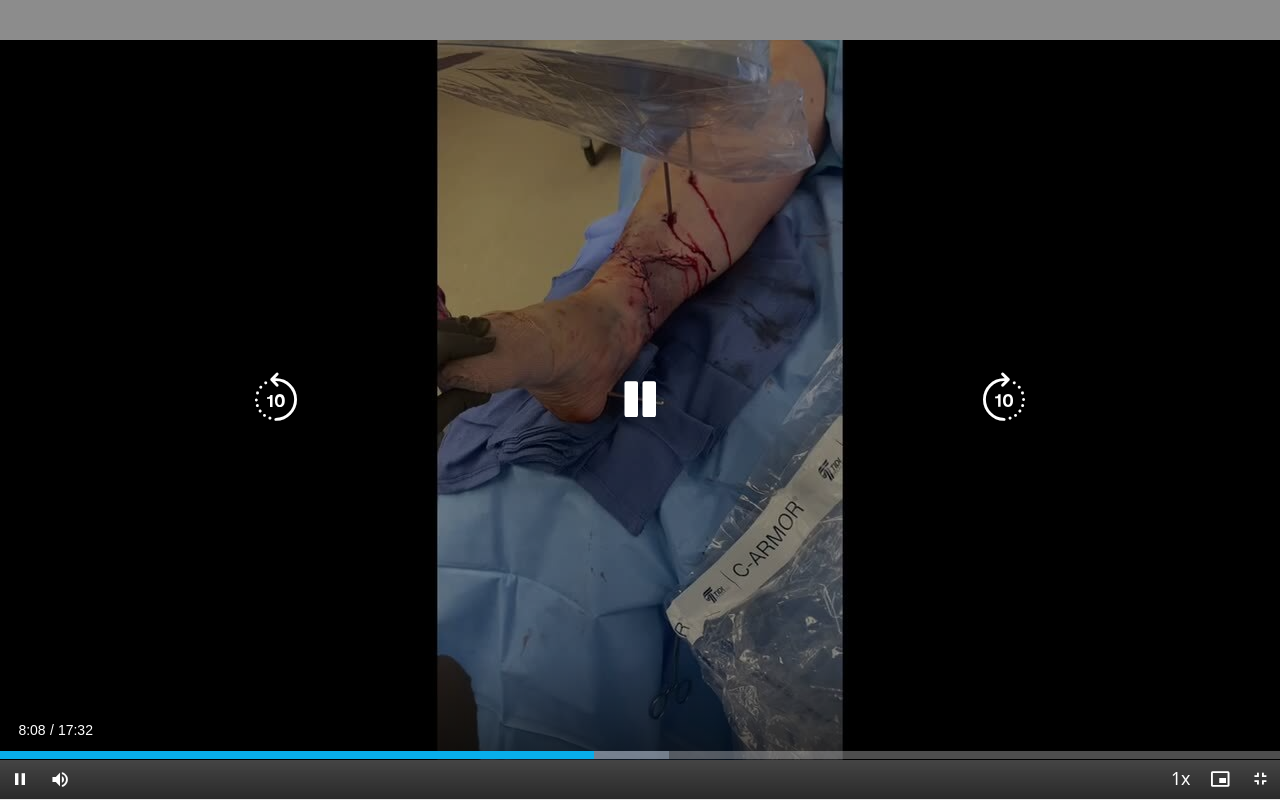 click at bounding box center [640, 400] 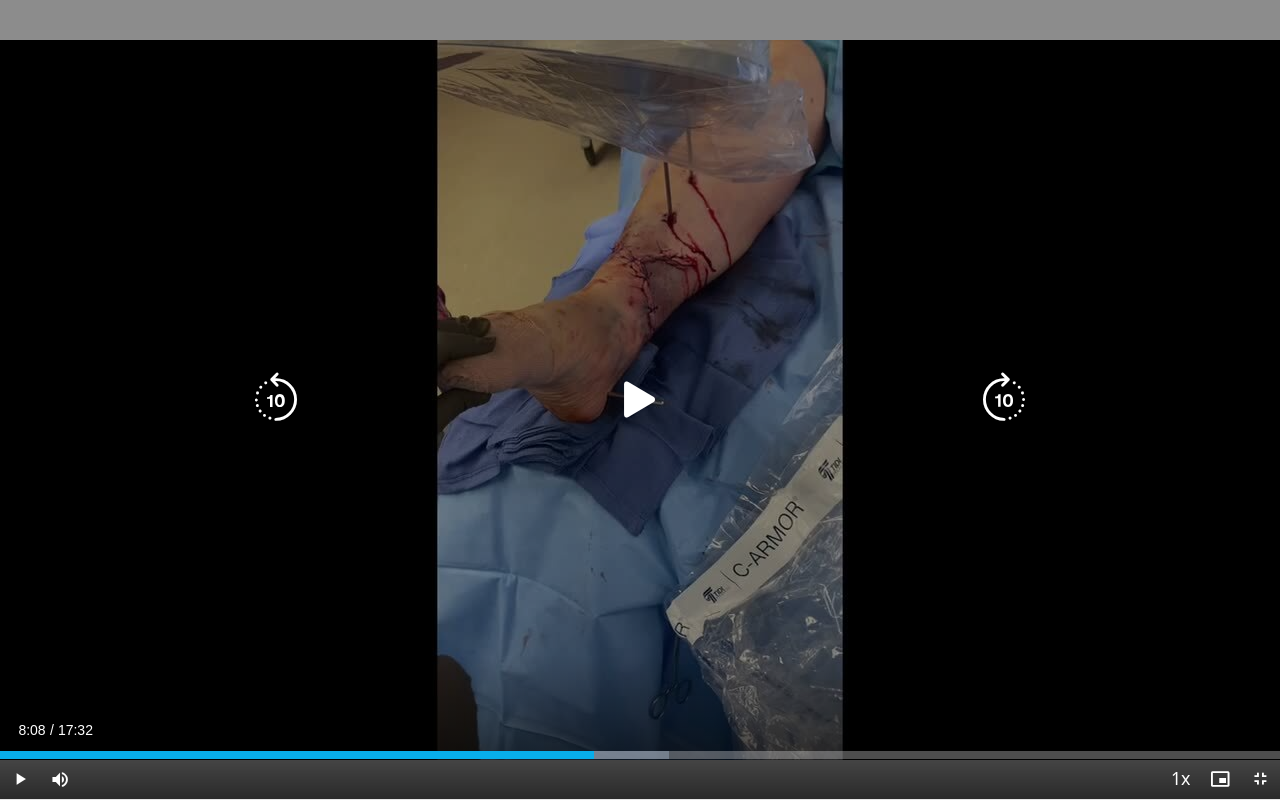 click at bounding box center (640, 400) 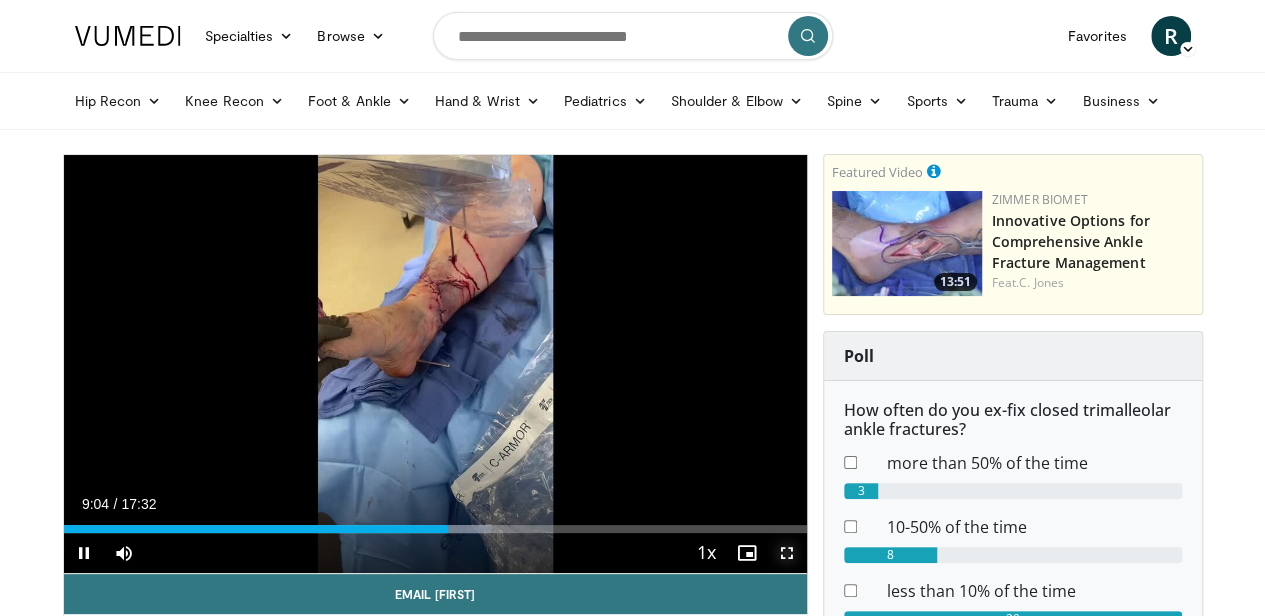 click at bounding box center [787, 553] 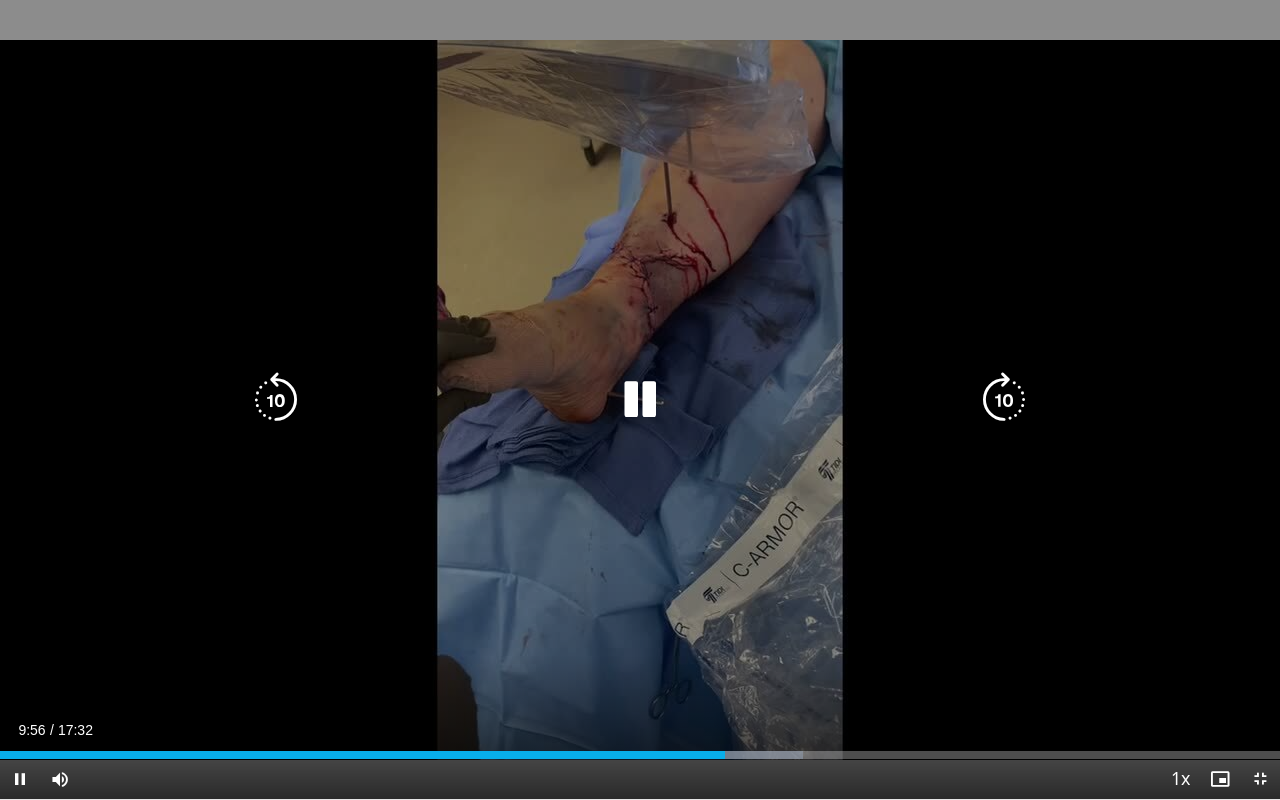 drag, startPoint x: 784, startPoint y: 690, endPoint x: 644, endPoint y: 405, distance: 317.52954 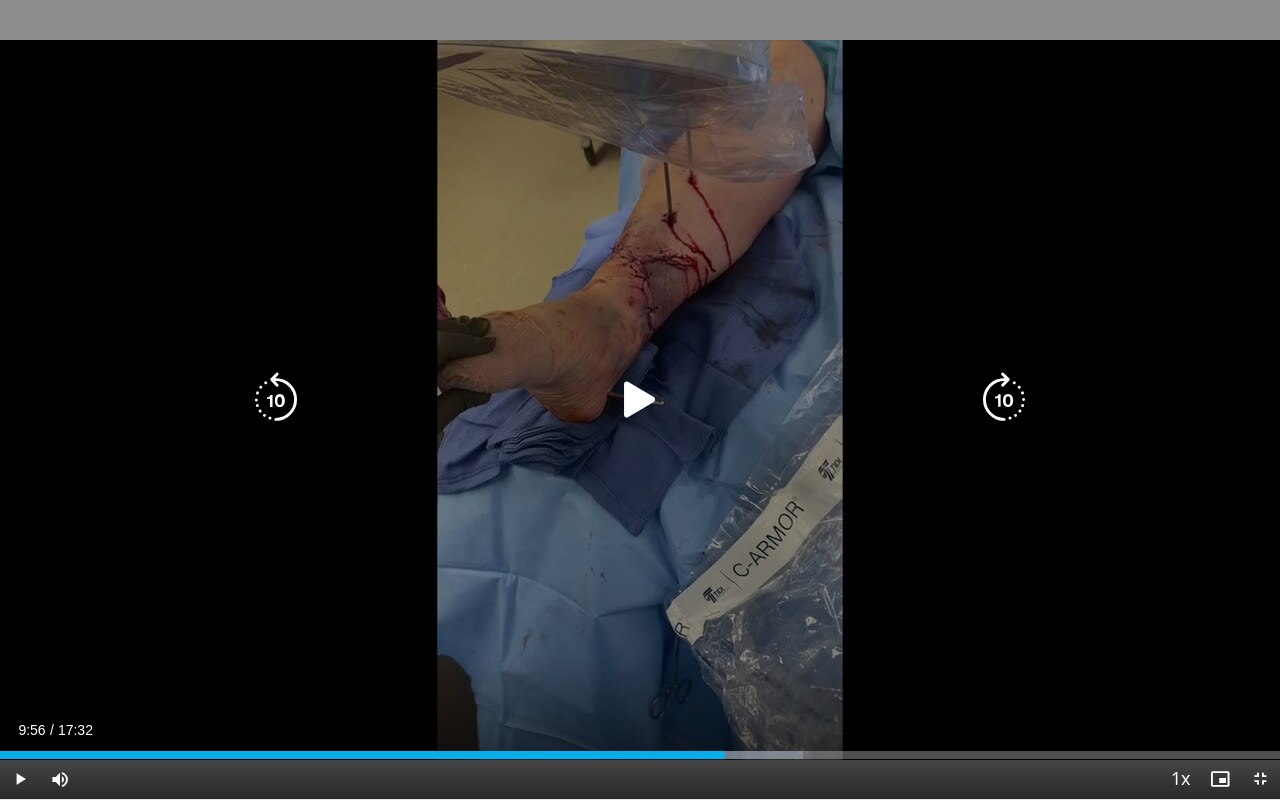 click at bounding box center [640, 400] 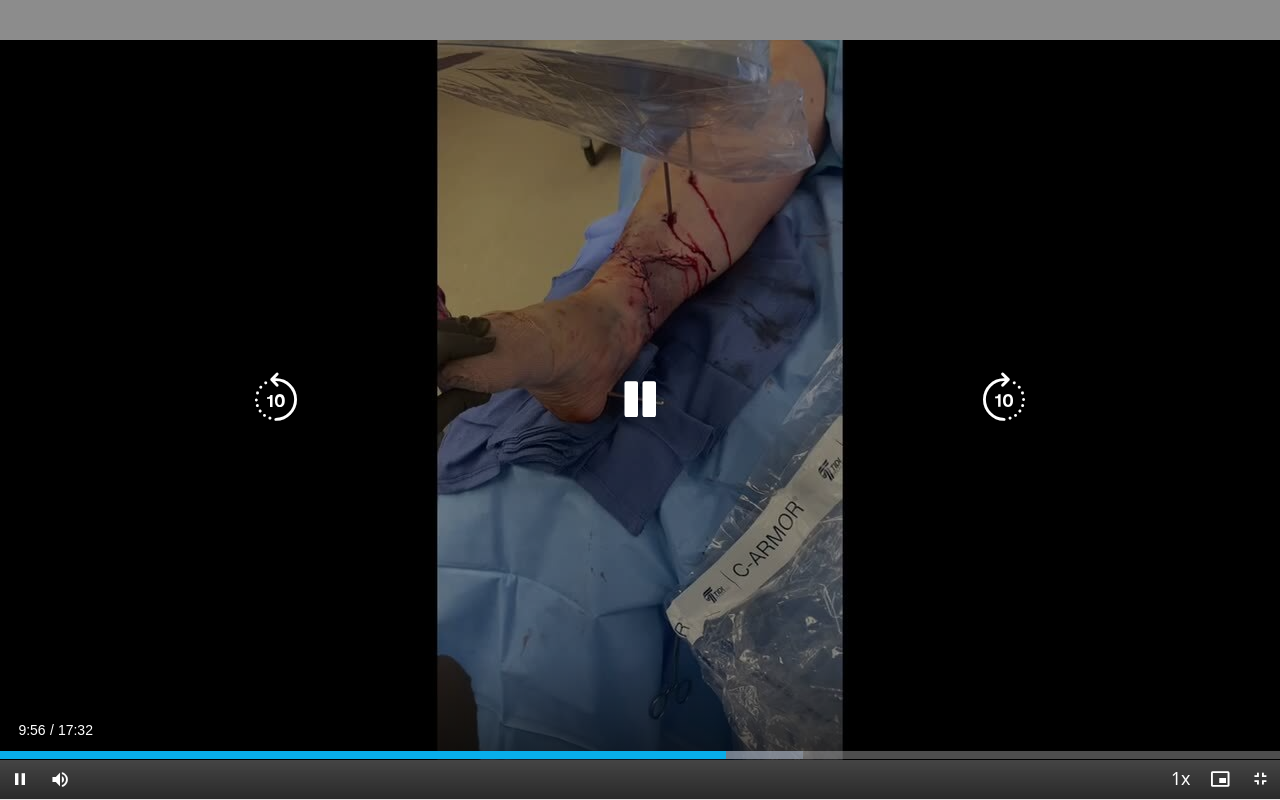 click at bounding box center (640, 400) 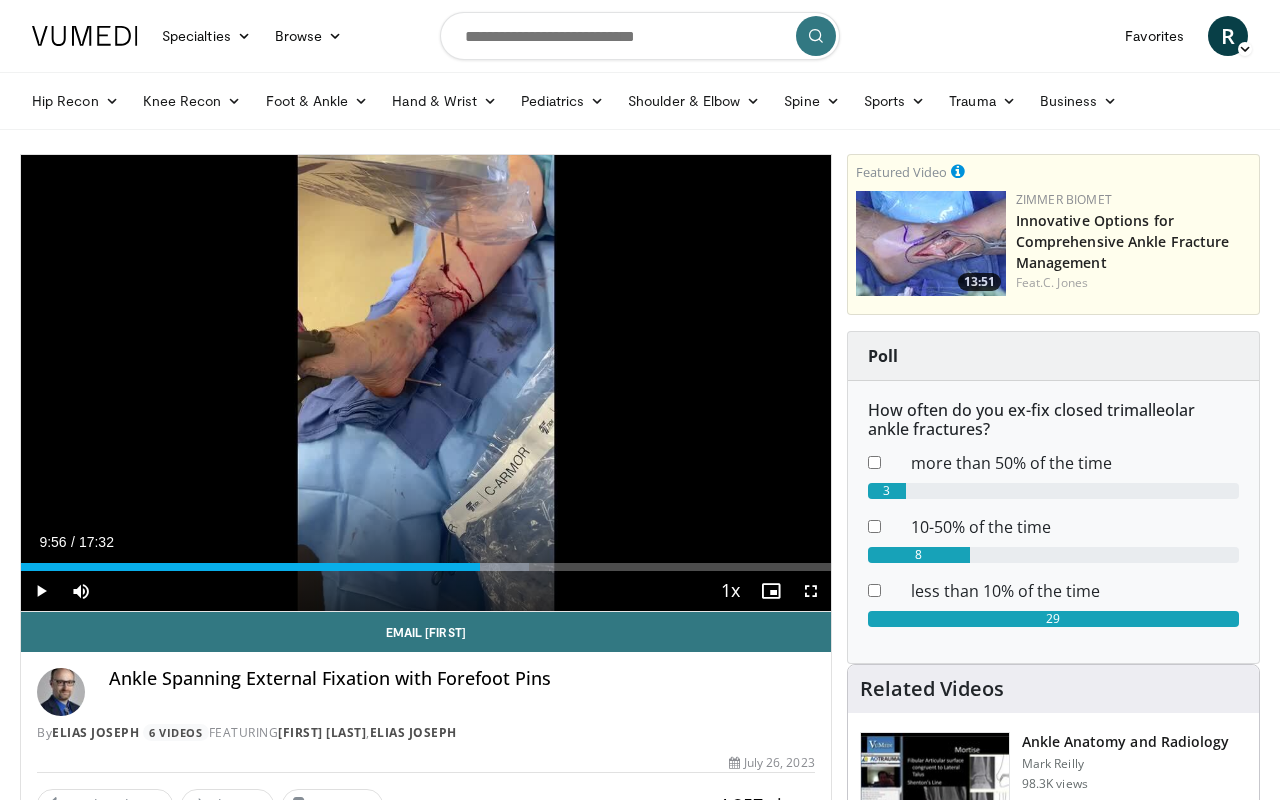 click on "10 seconds
Tap to unmute" at bounding box center (426, 383) 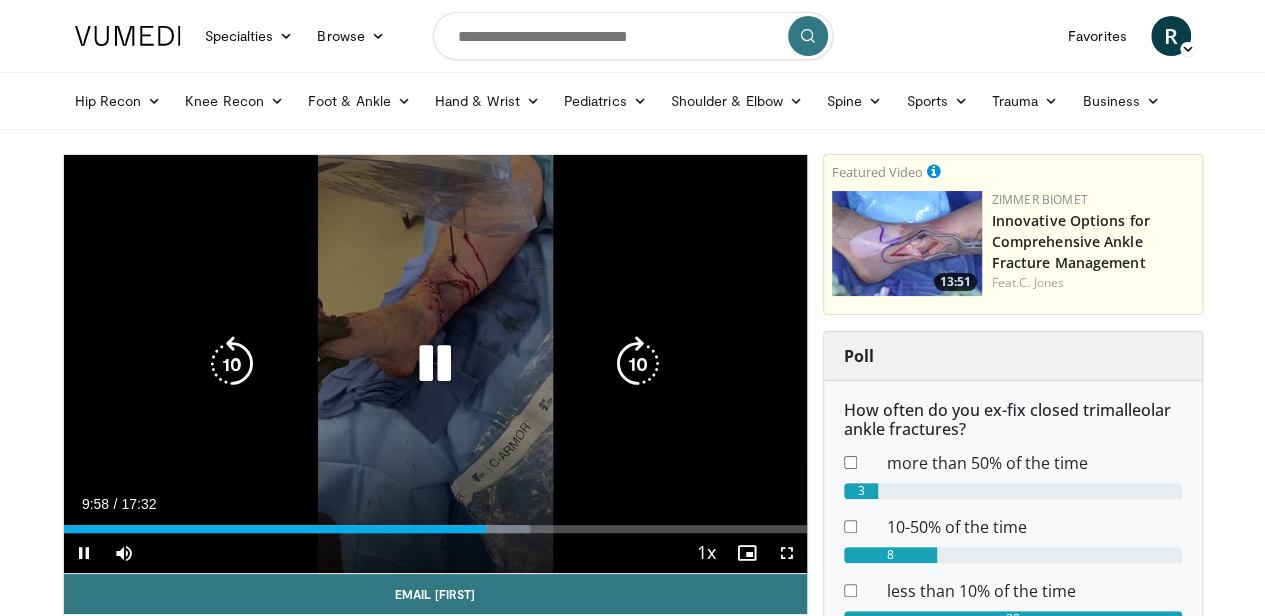 click at bounding box center [435, 364] 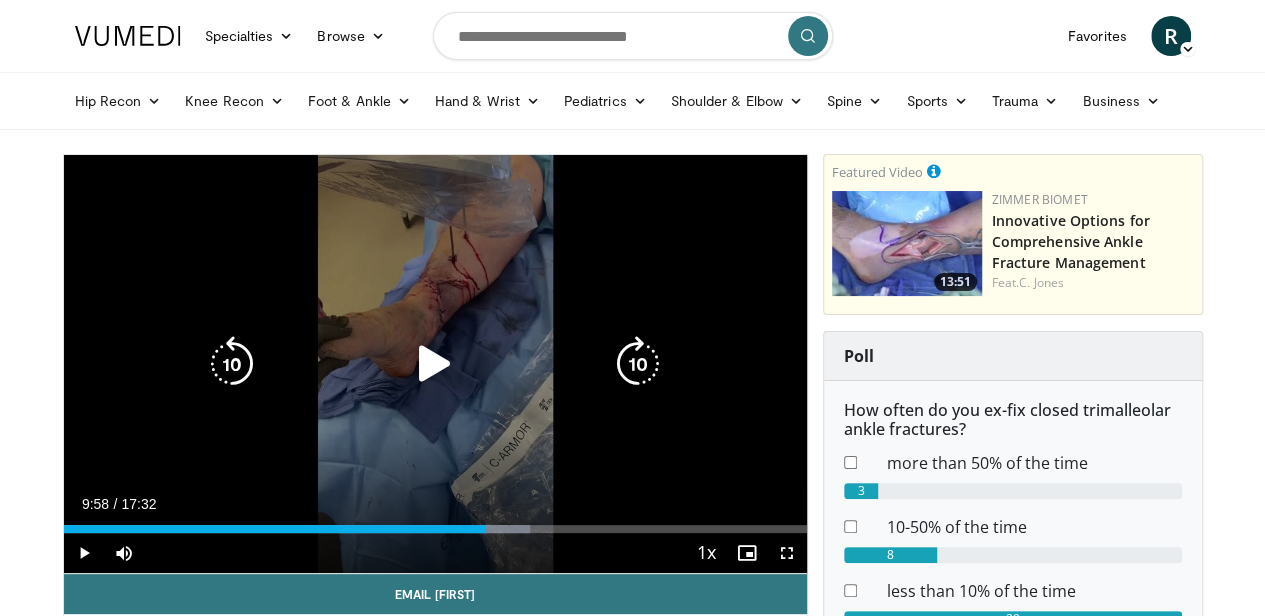 click at bounding box center (435, 364) 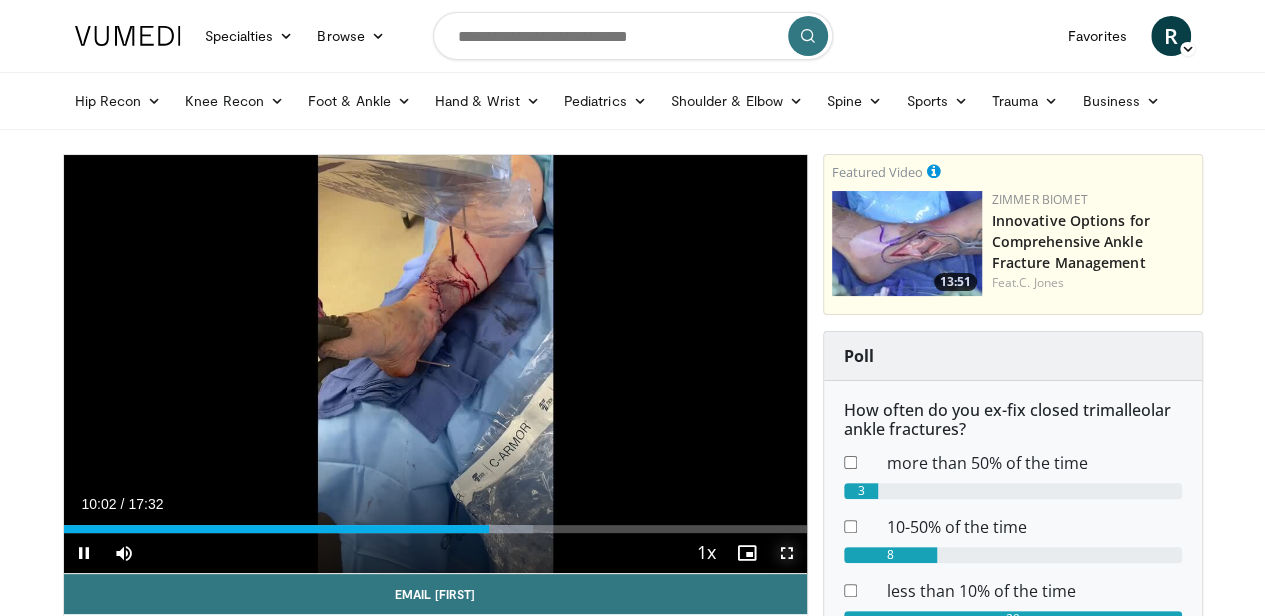click at bounding box center (787, 553) 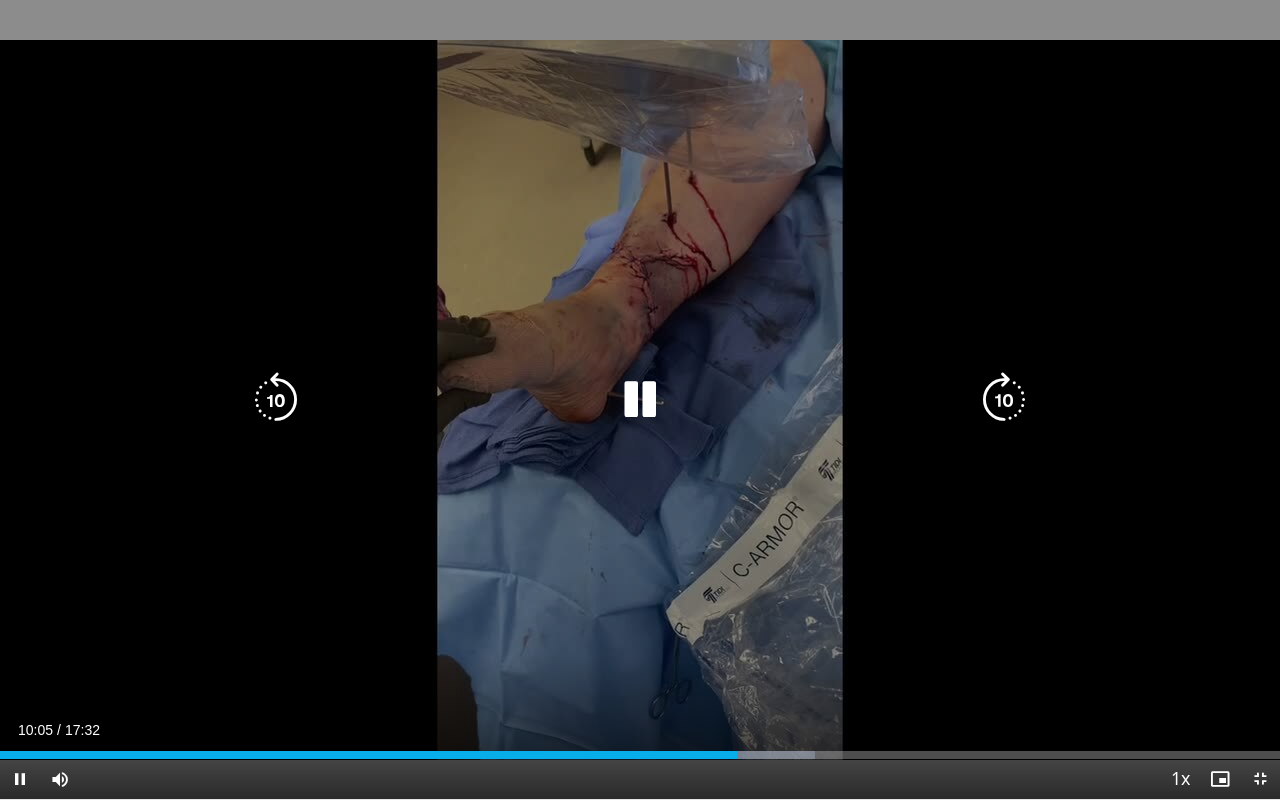 click at bounding box center [640, 400] 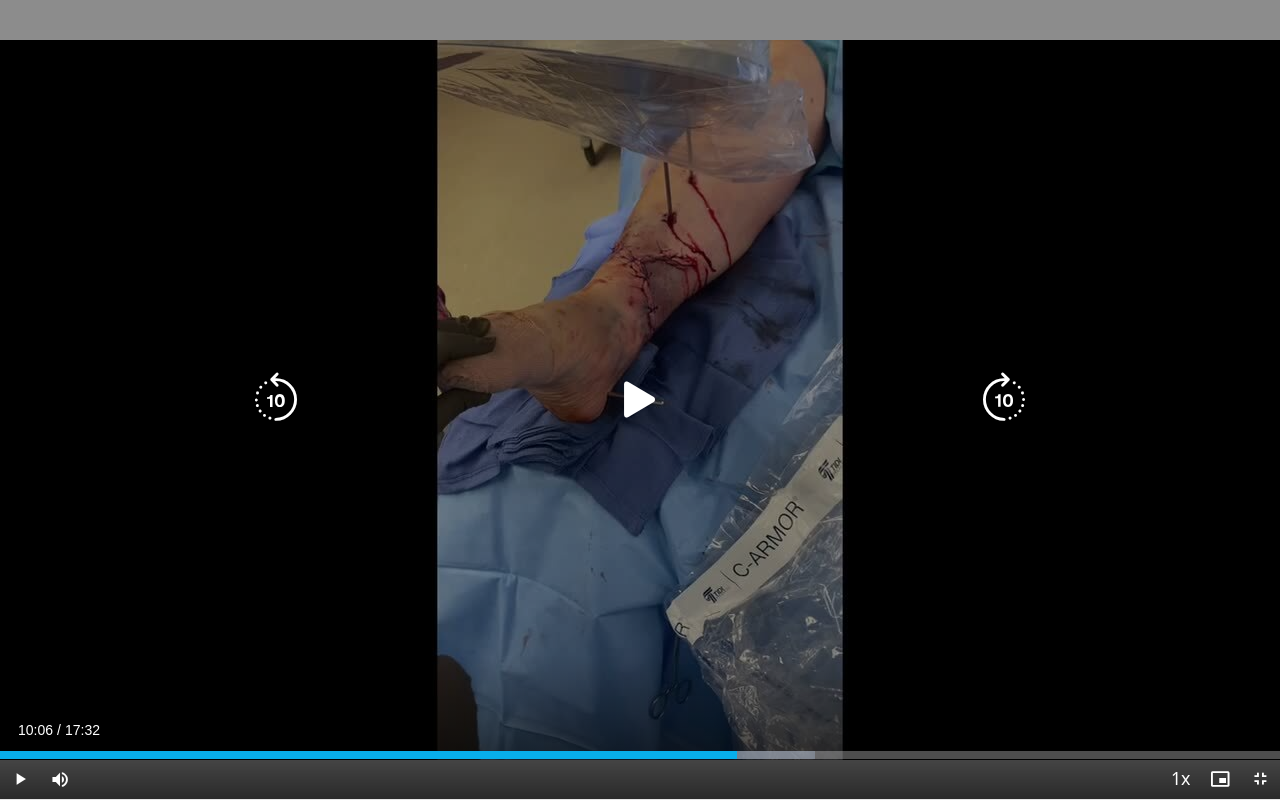 click at bounding box center [640, 400] 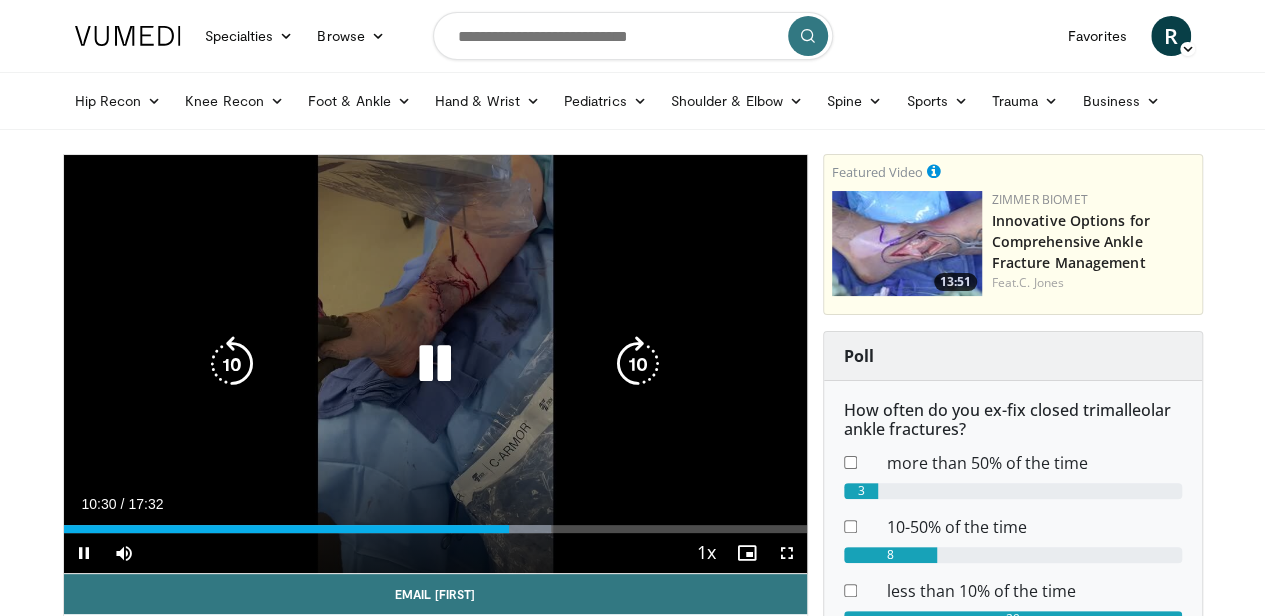 click at bounding box center [435, 364] 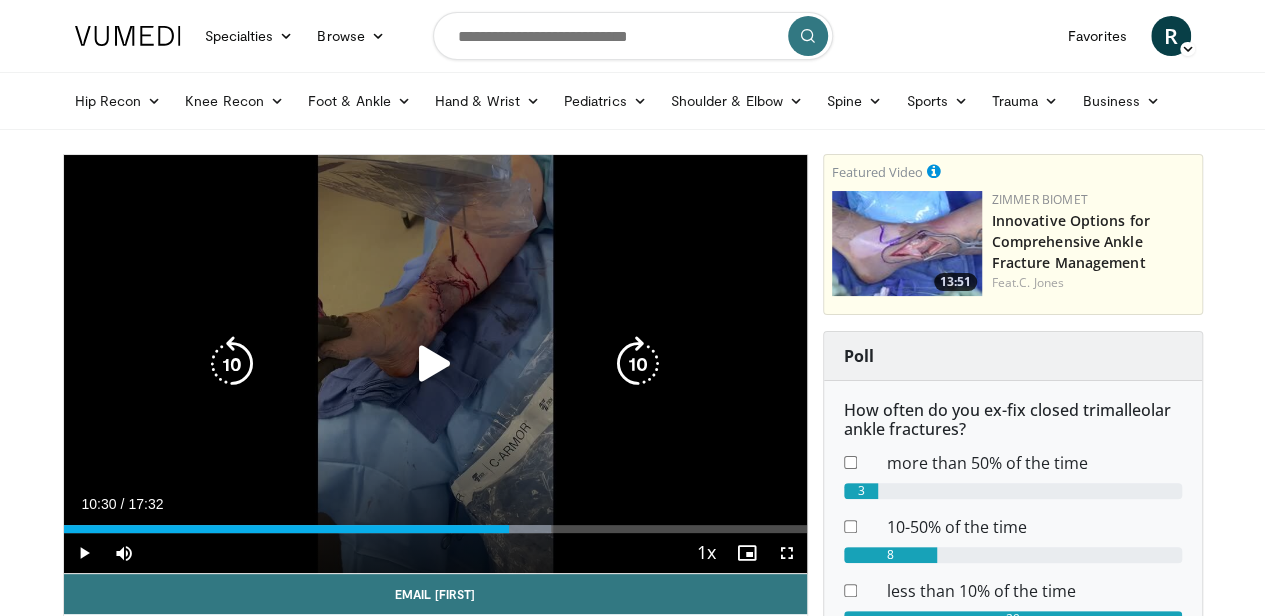 click at bounding box center [435, 364] 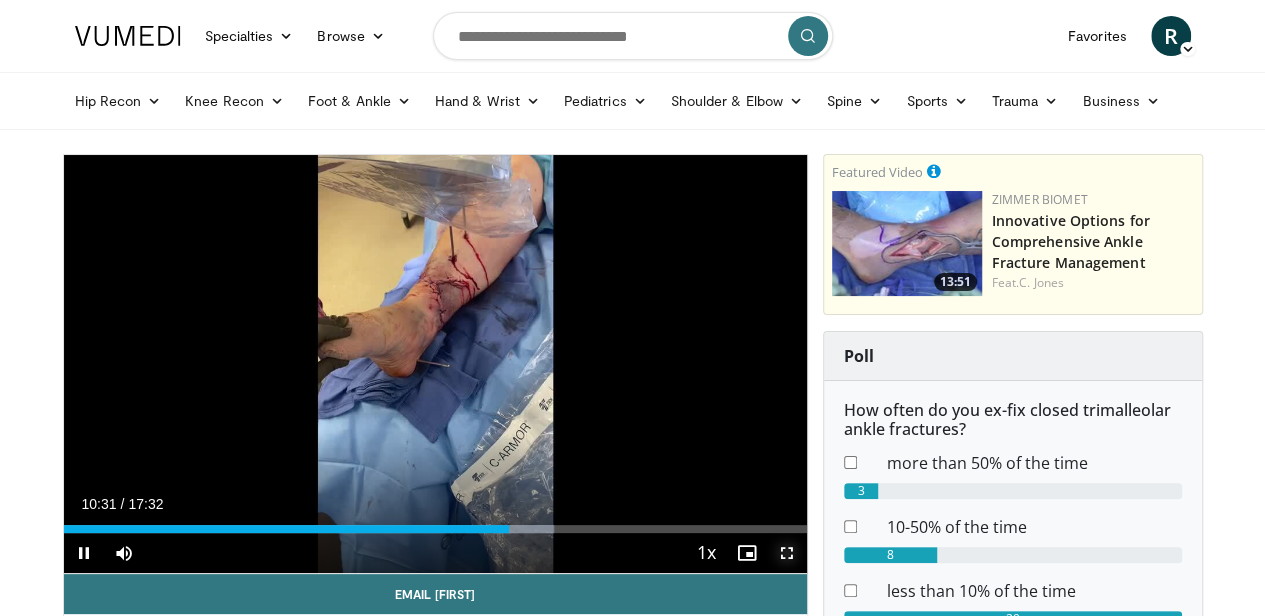click at bounding box center [787, 553] 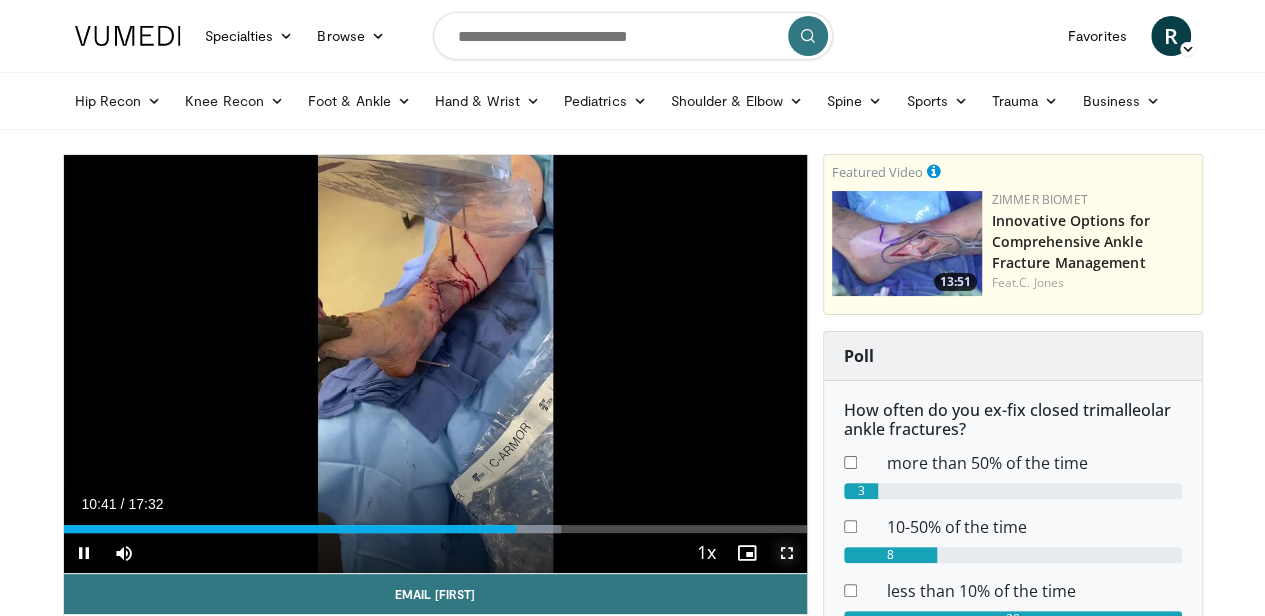 click at bounding box center (787, 553) 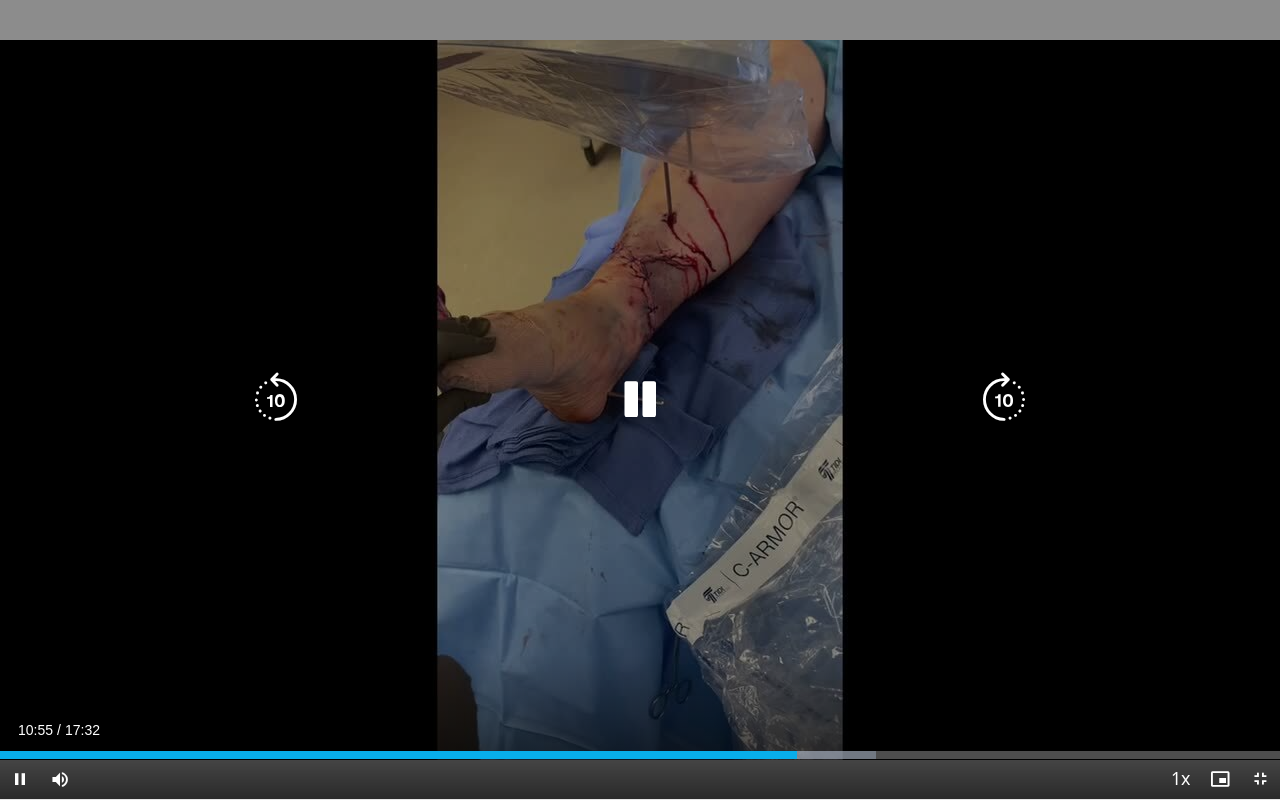 click at bounding box center (640, 400) 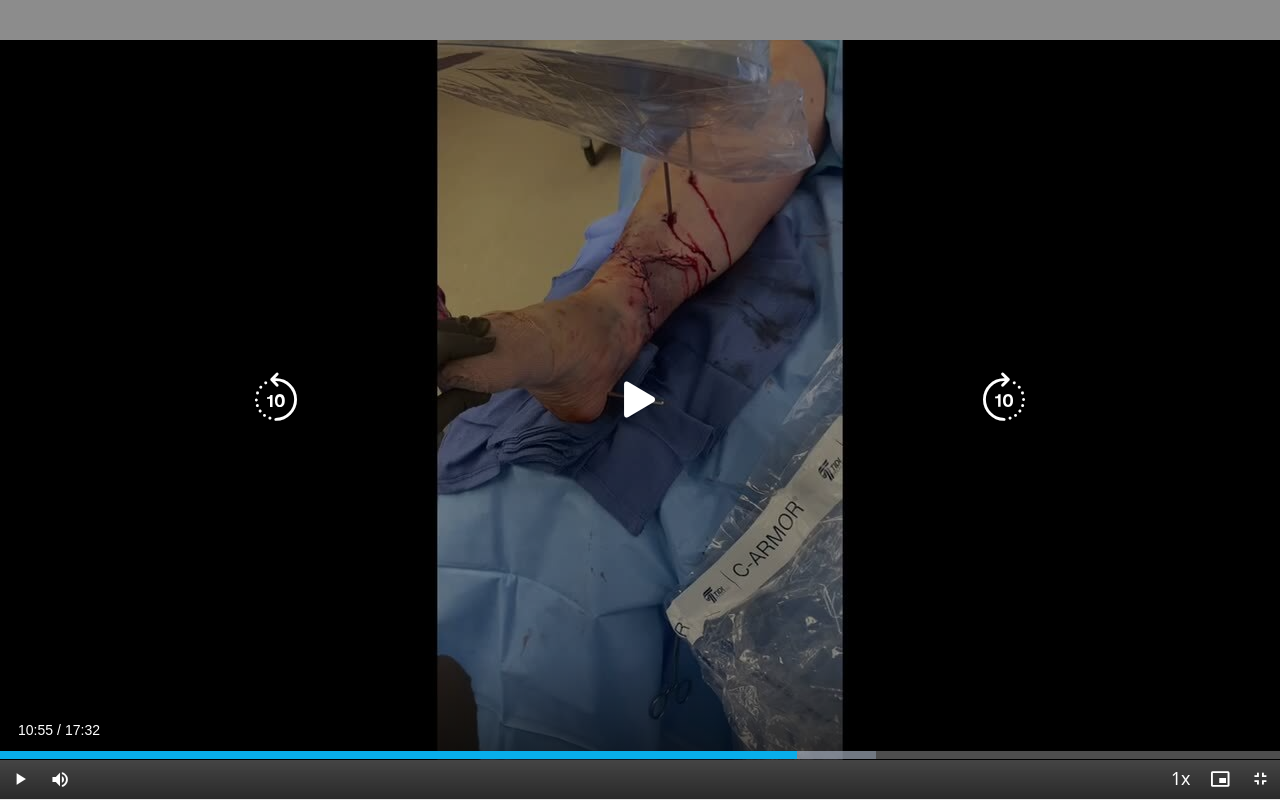 click at bounding box center (640, 400) 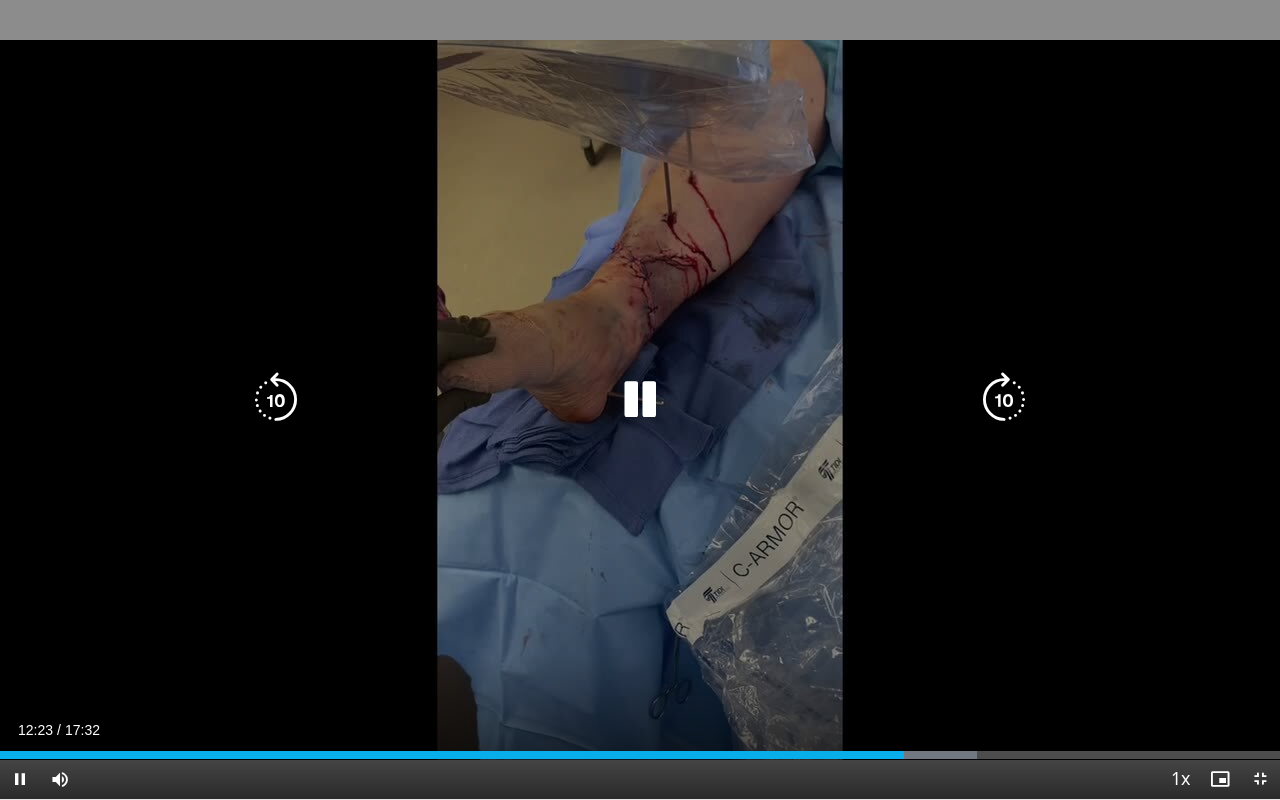 click at bounding box center (640, 400) 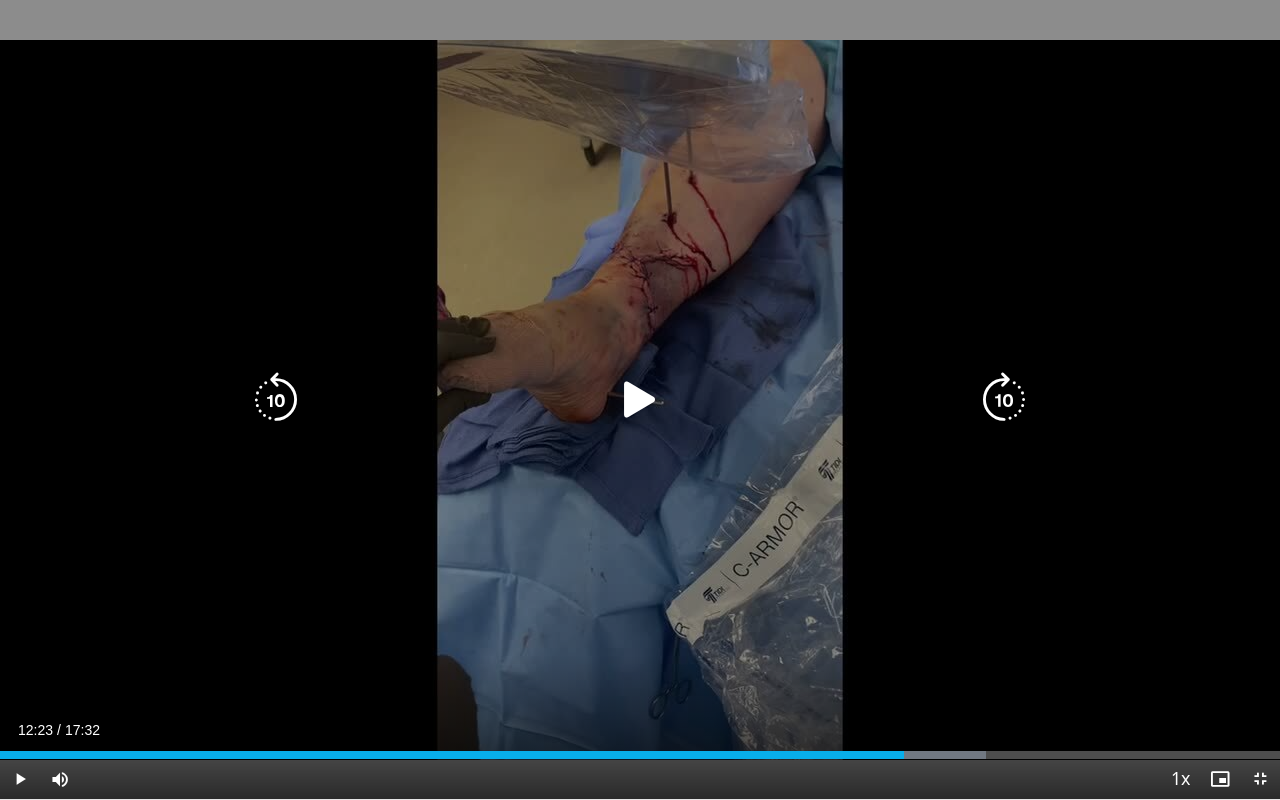 click at bounding box center [640, 400] 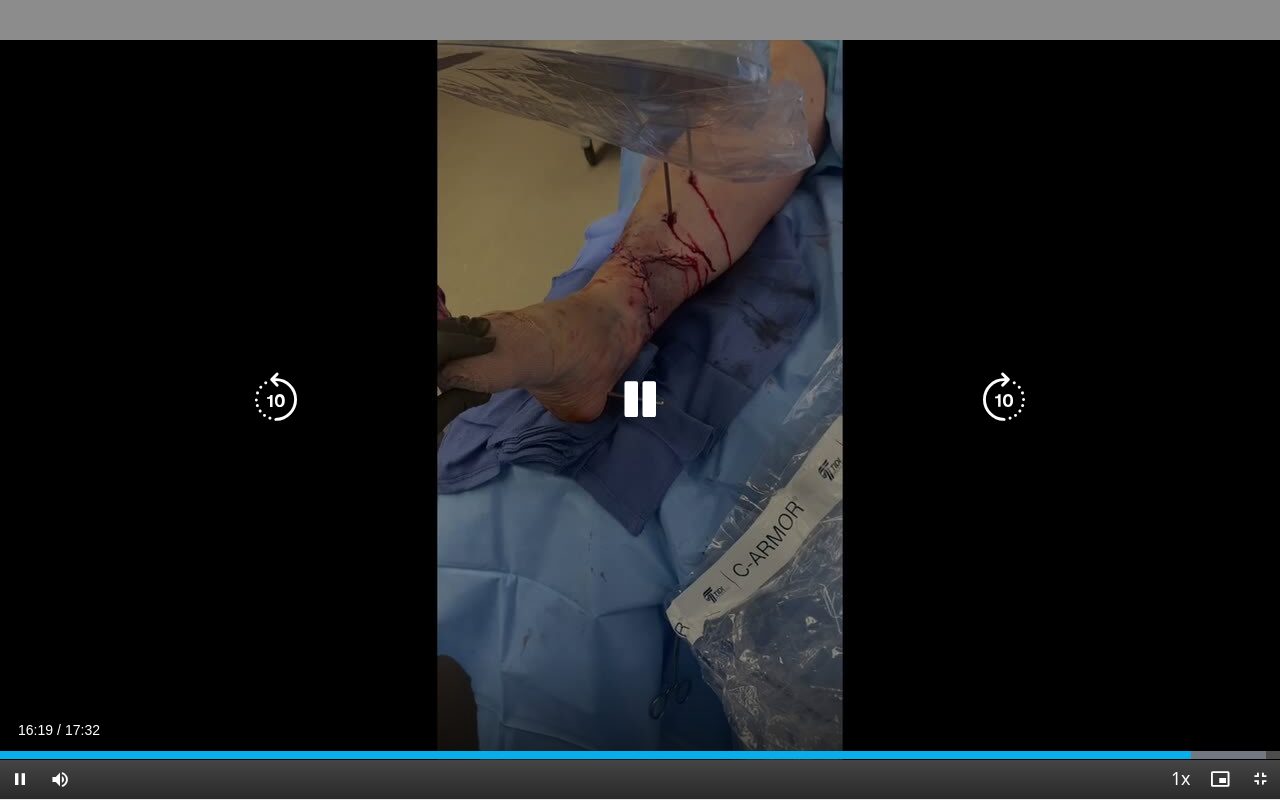 click at bounding box center (640, 400) 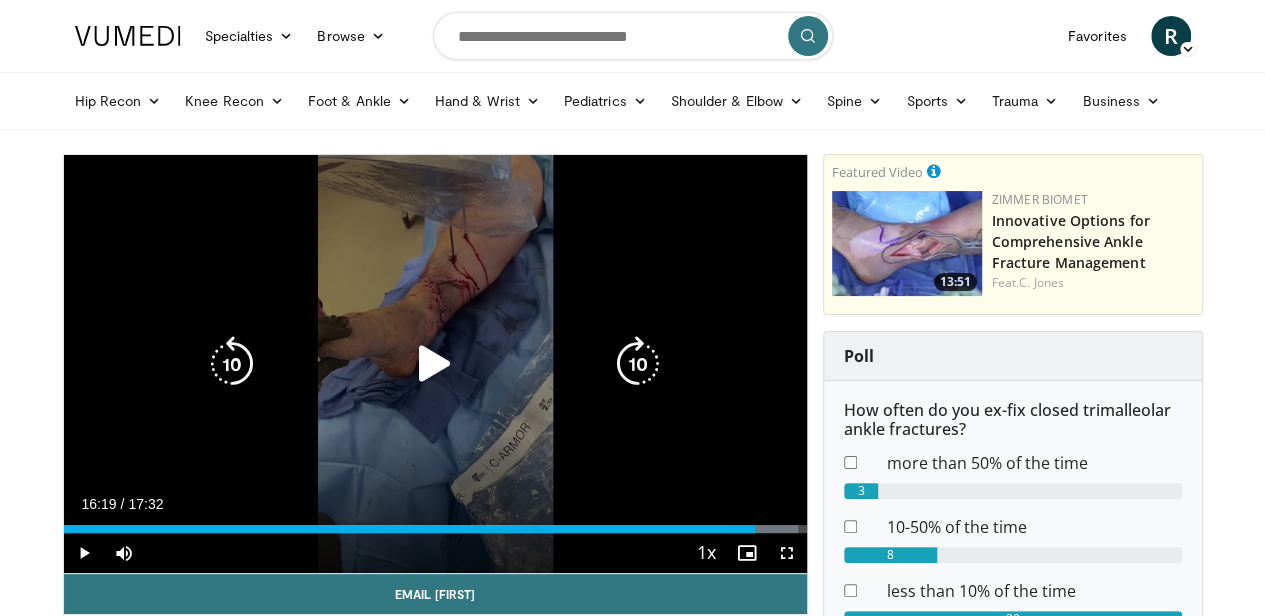 click at bounding box center (435, 364) 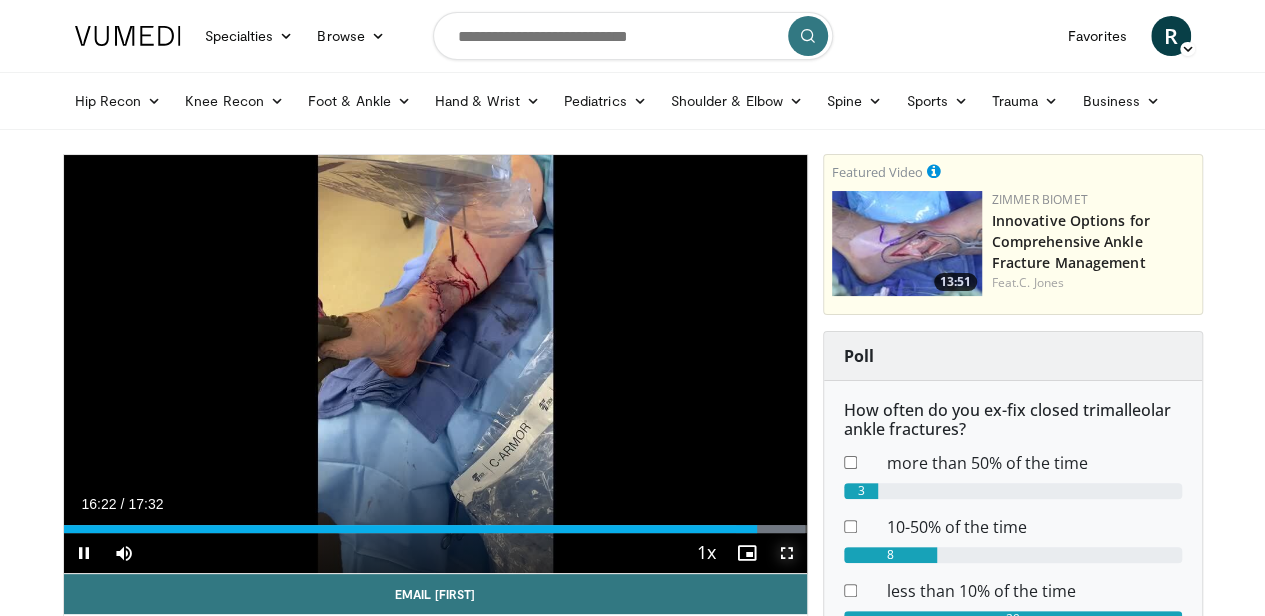 click at bounding box center (787, 553) 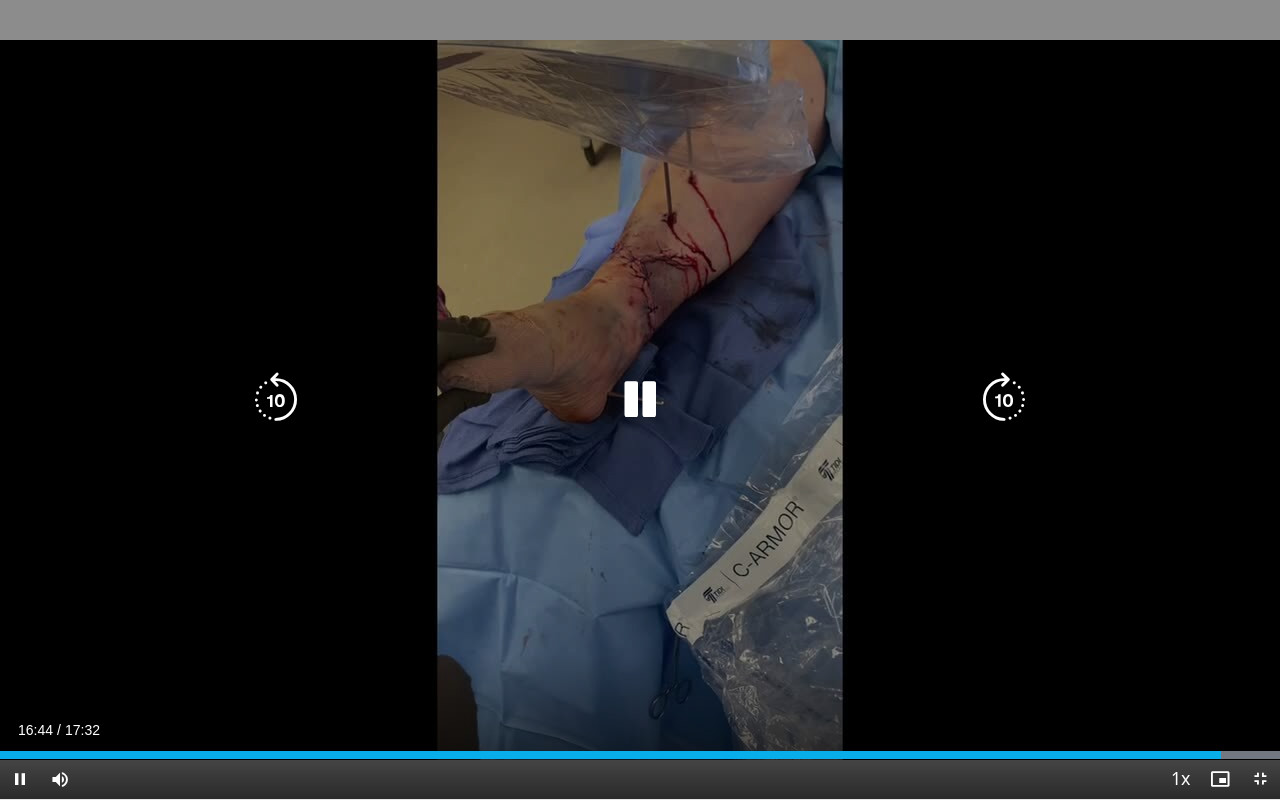 click at bounding box center (640, 400) 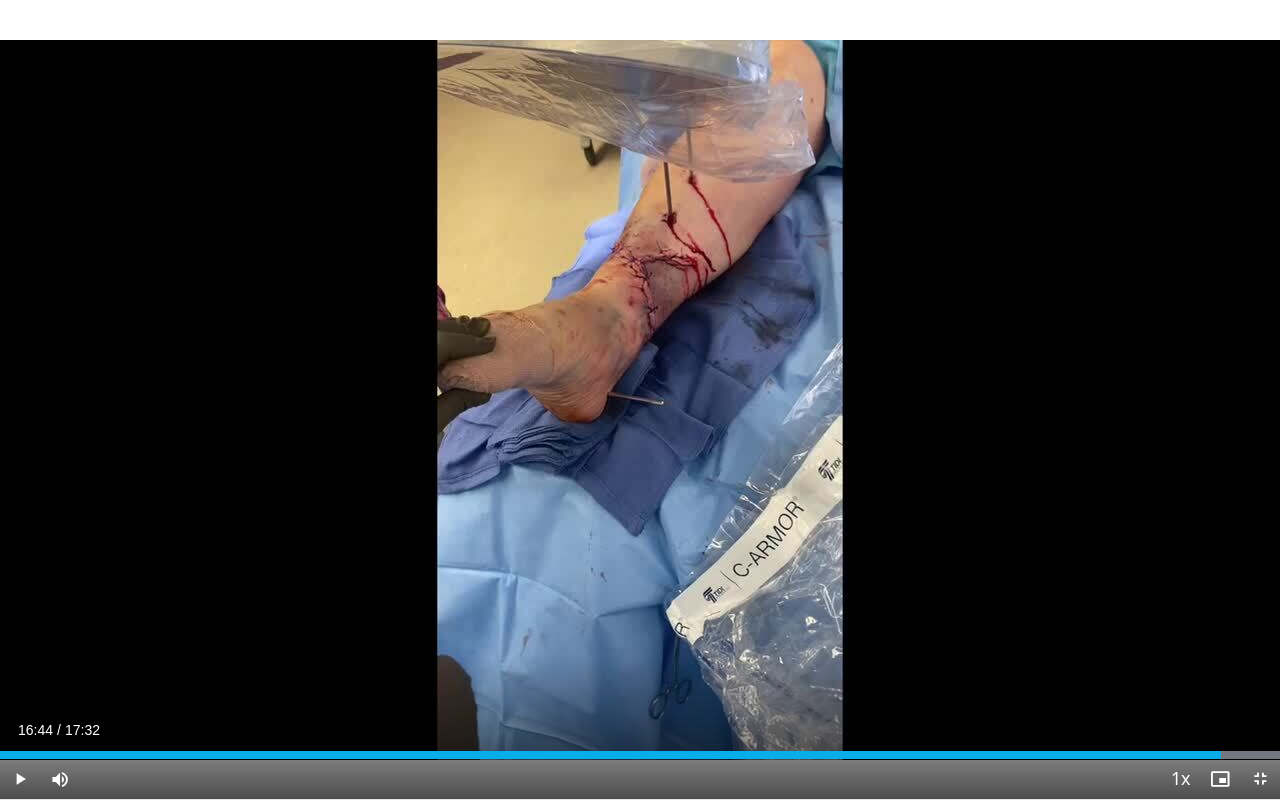click on "10 seconds
Tap to unmute" at bounding box center [640, 399] 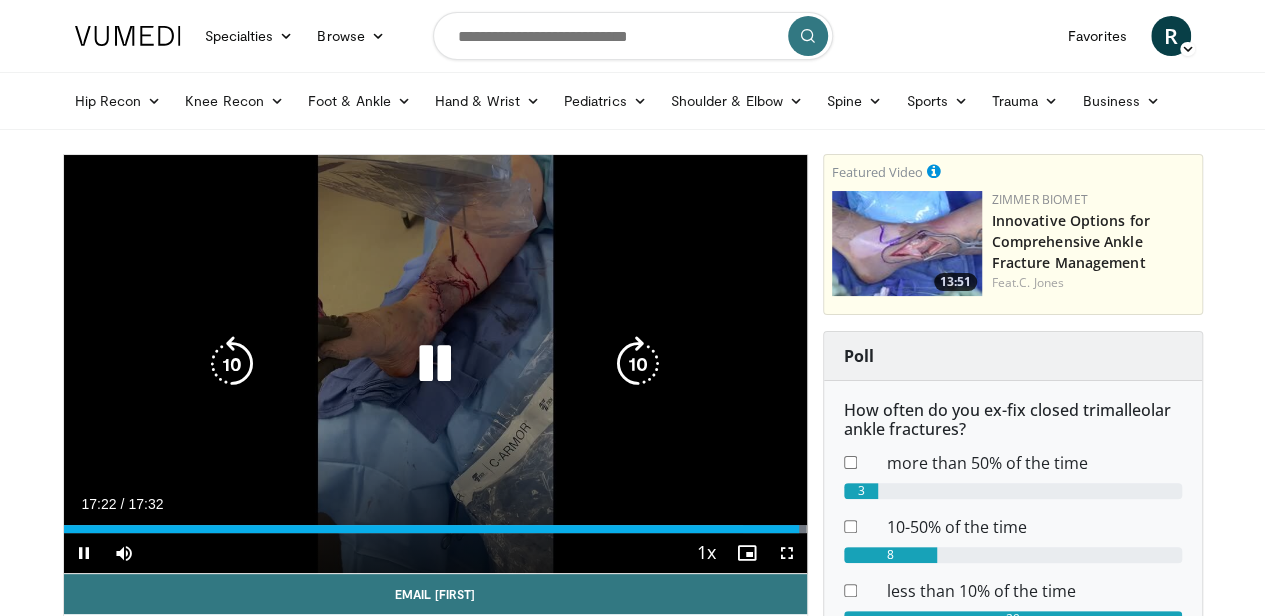 click at bounding box center (435, 364) 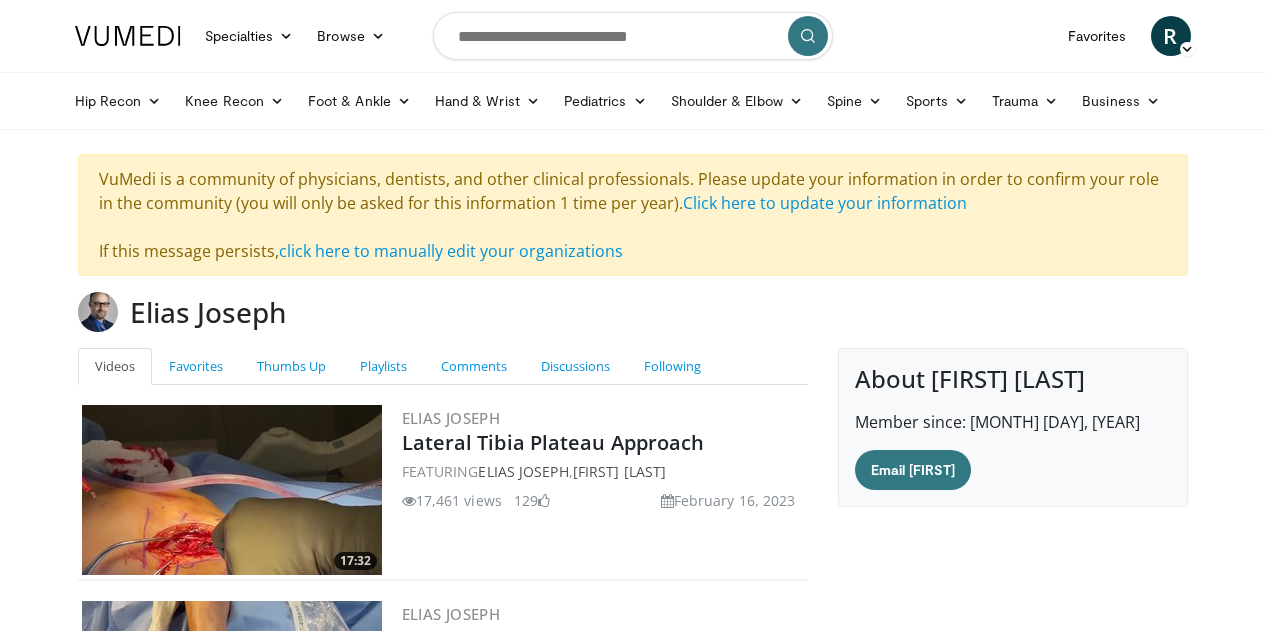 scroll, scrollTop: 213, scrollLeft: 0, axis: vertical 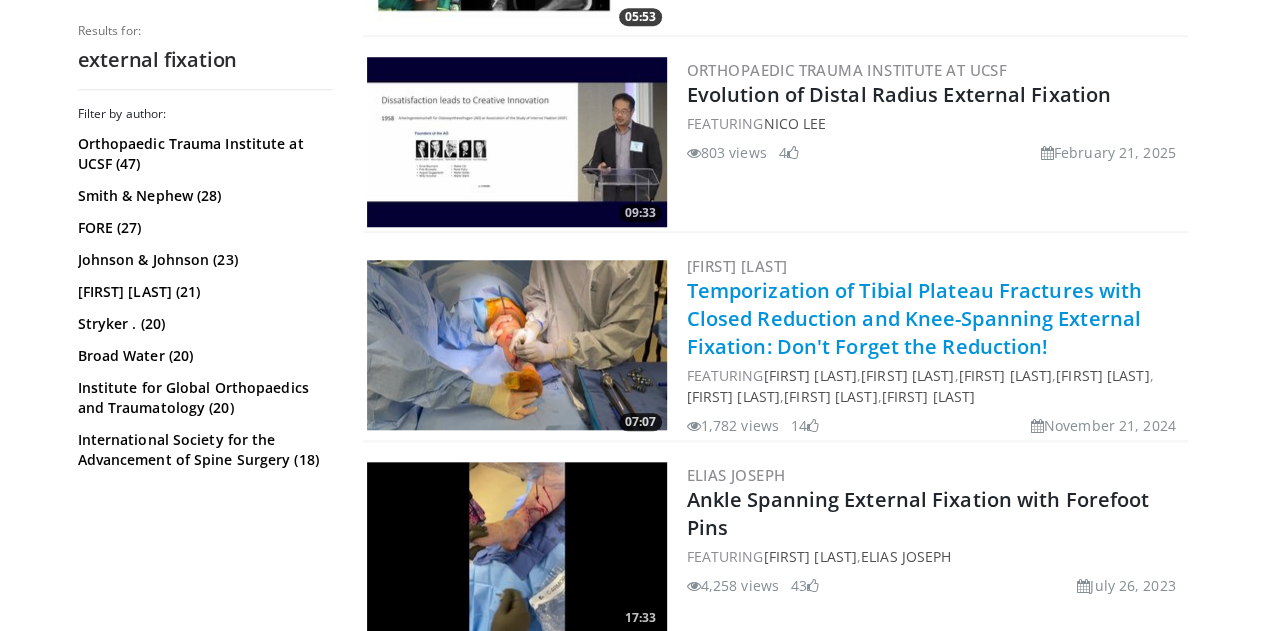 click on "Temporization of Tibial Plateau Fractures with Closed Reduction and Knee-Spanning External Fixation: Don't Forget the Reduction!" at bounding box center (915, 318) 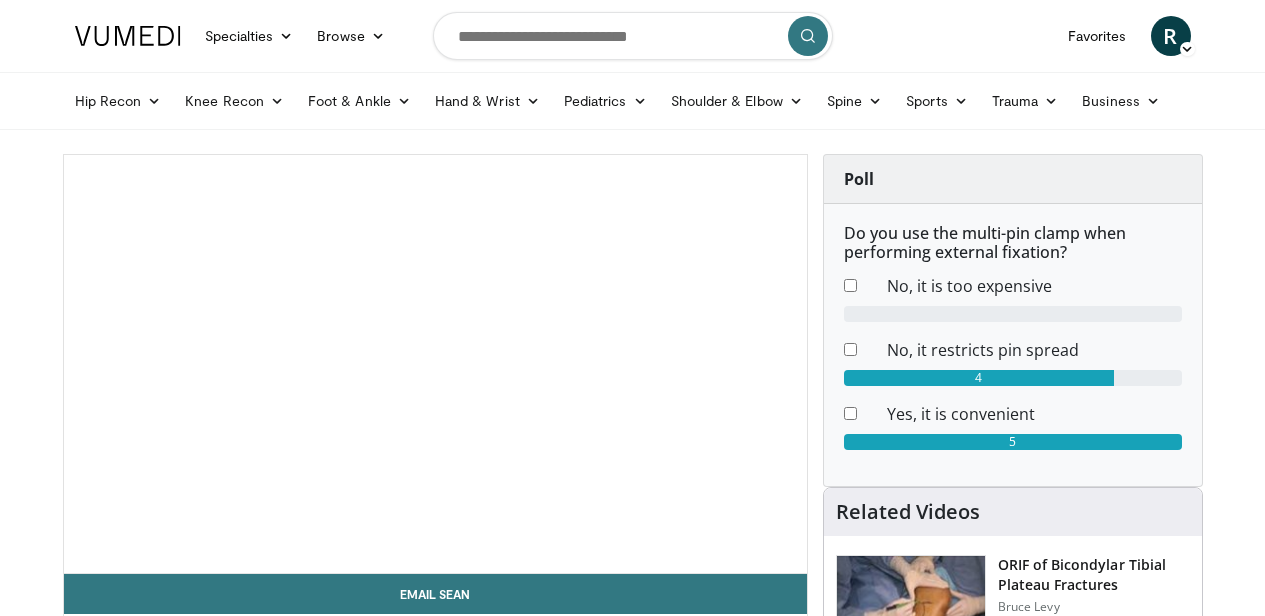 scroll, scrollTop: 0, scrollLeft: 0, axis: both 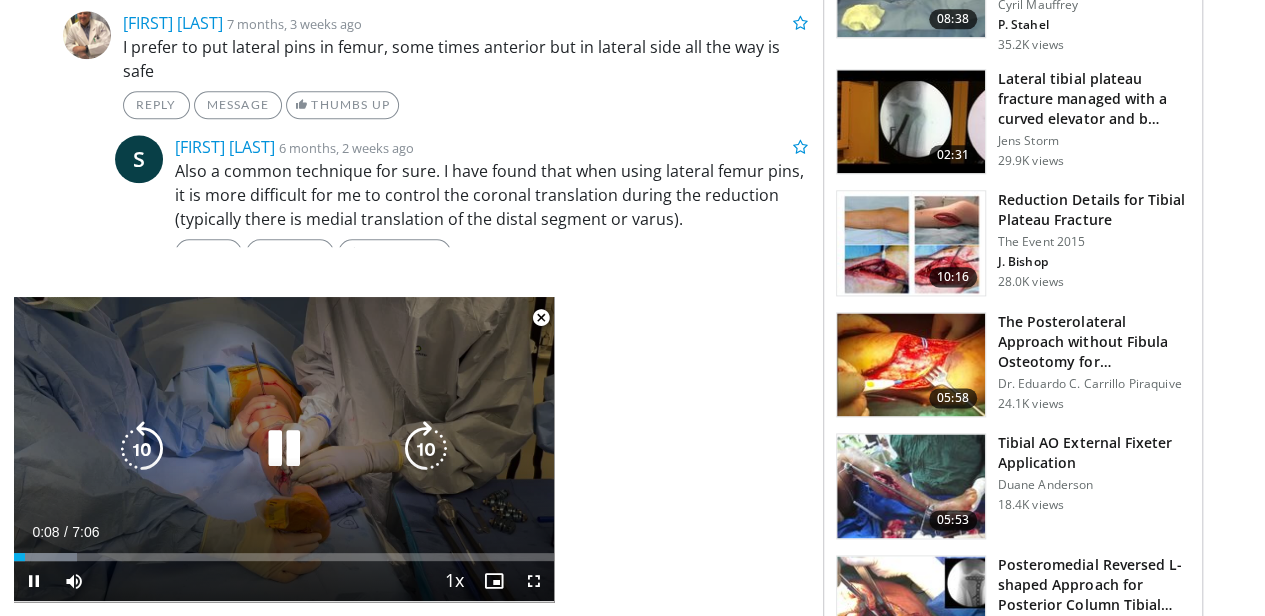 click at bounding box center [284, 449] 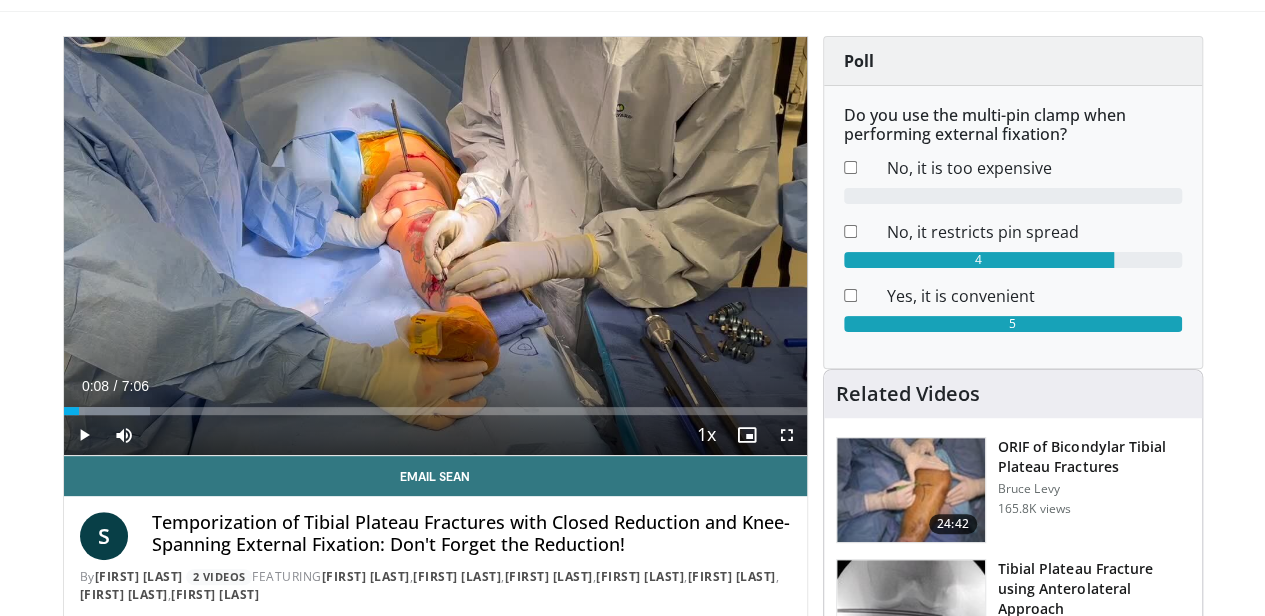 scroll, scrollTop: 0, scrollLeft: 0, axis: both 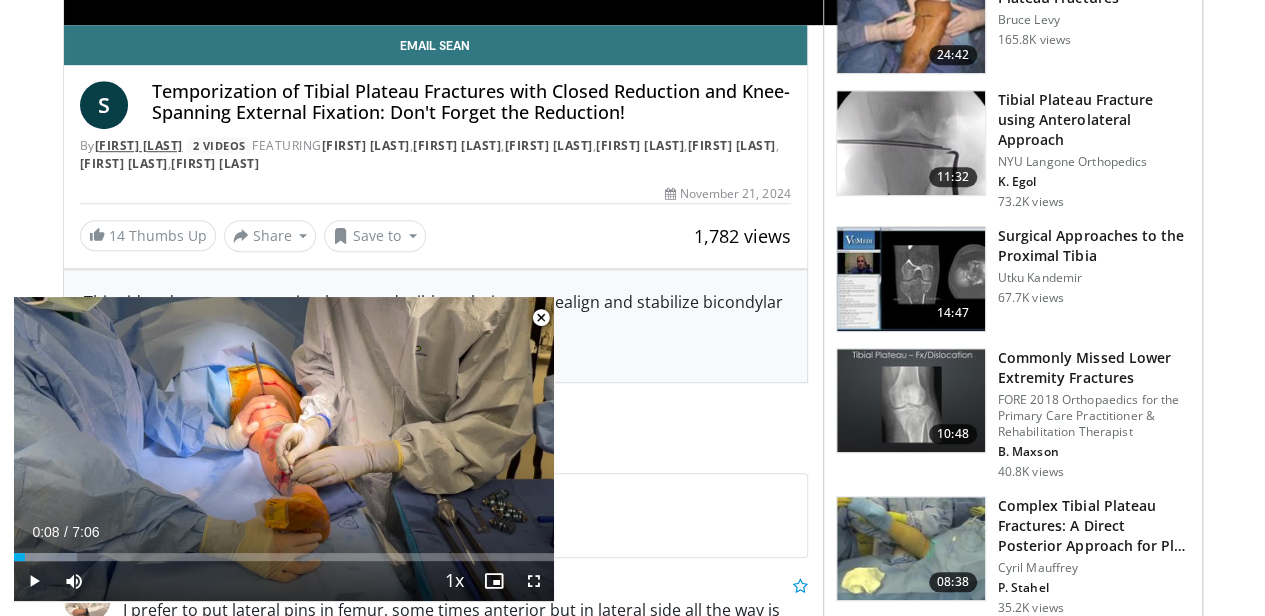 click on "[FIRST] [LAST]" at bounding box center [139, 145] 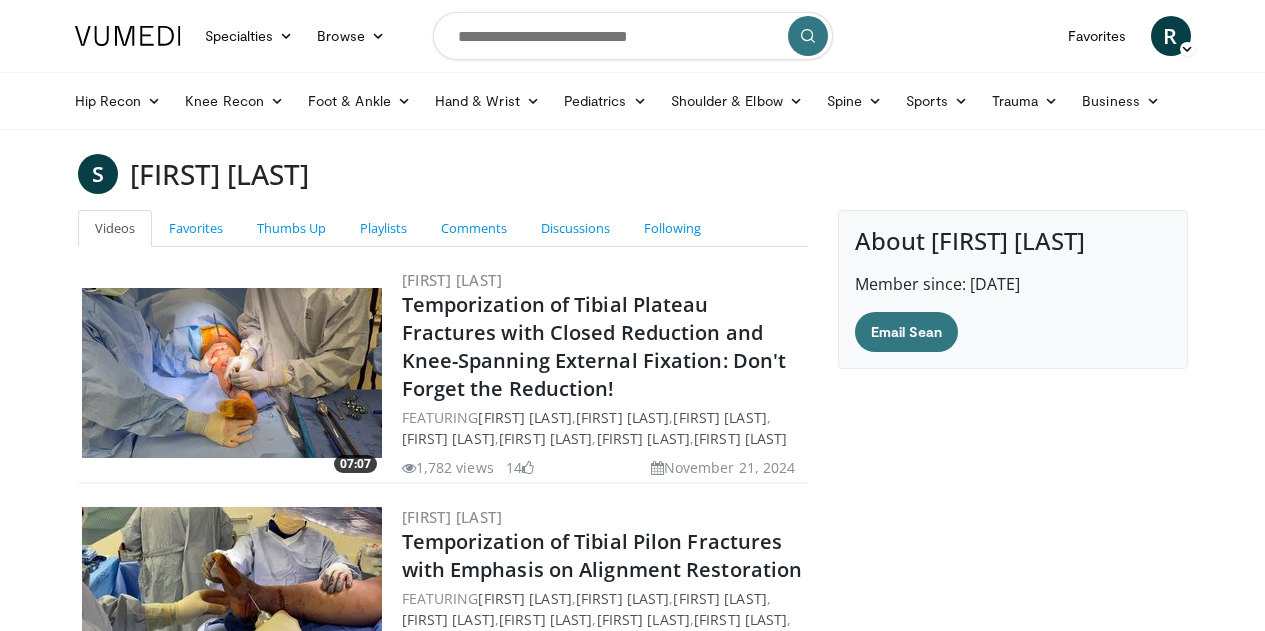 scroll, scrollTop: 0, scrollLeft: 0, axis: both 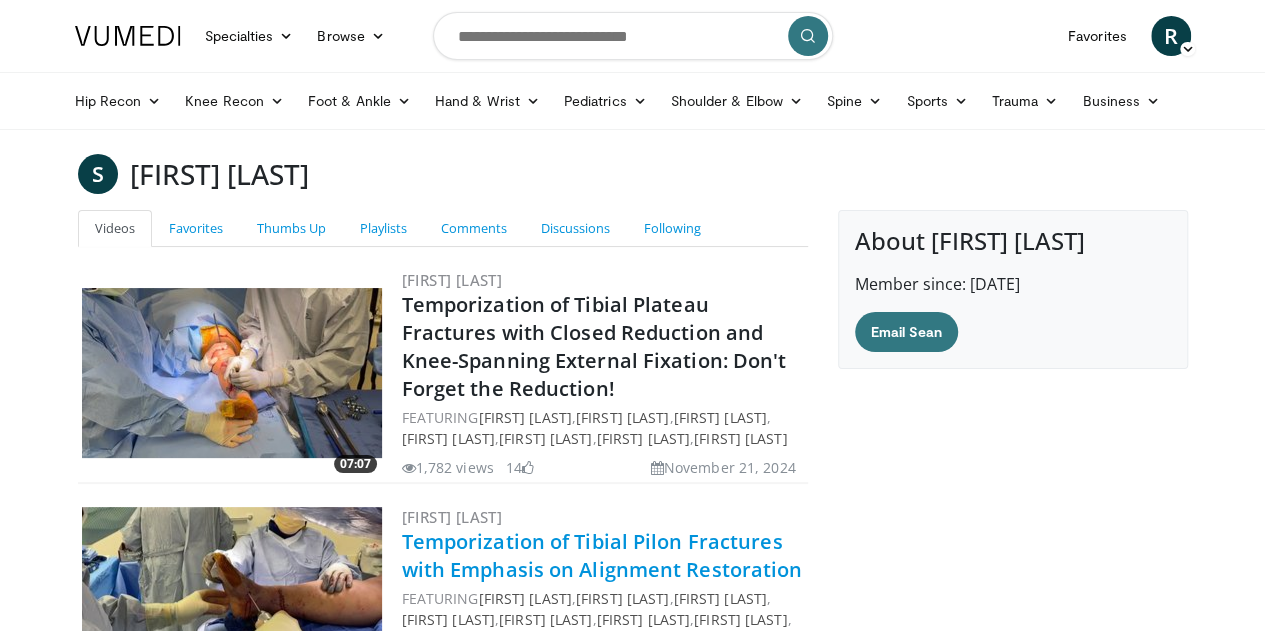 click on "Temporization of Tibial Pilon Fractures with Emphasis on Alignment Restoration" at bounding box center [602, 555] 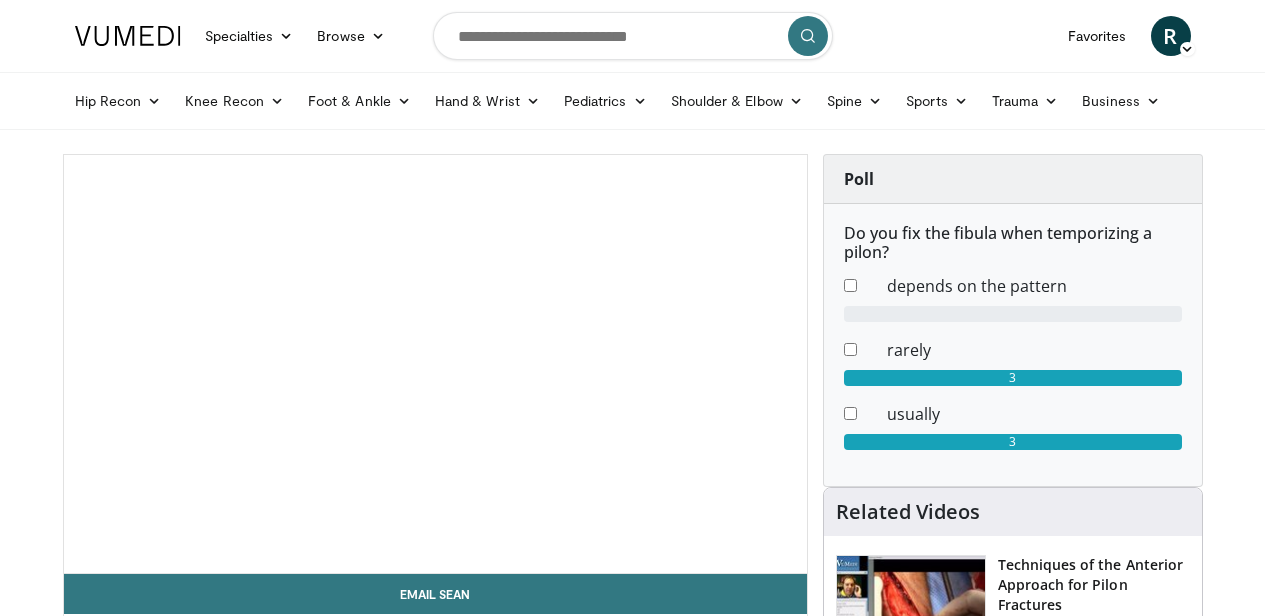 scroll, scrollTop: 0, scrollLeft: 0, axis: both 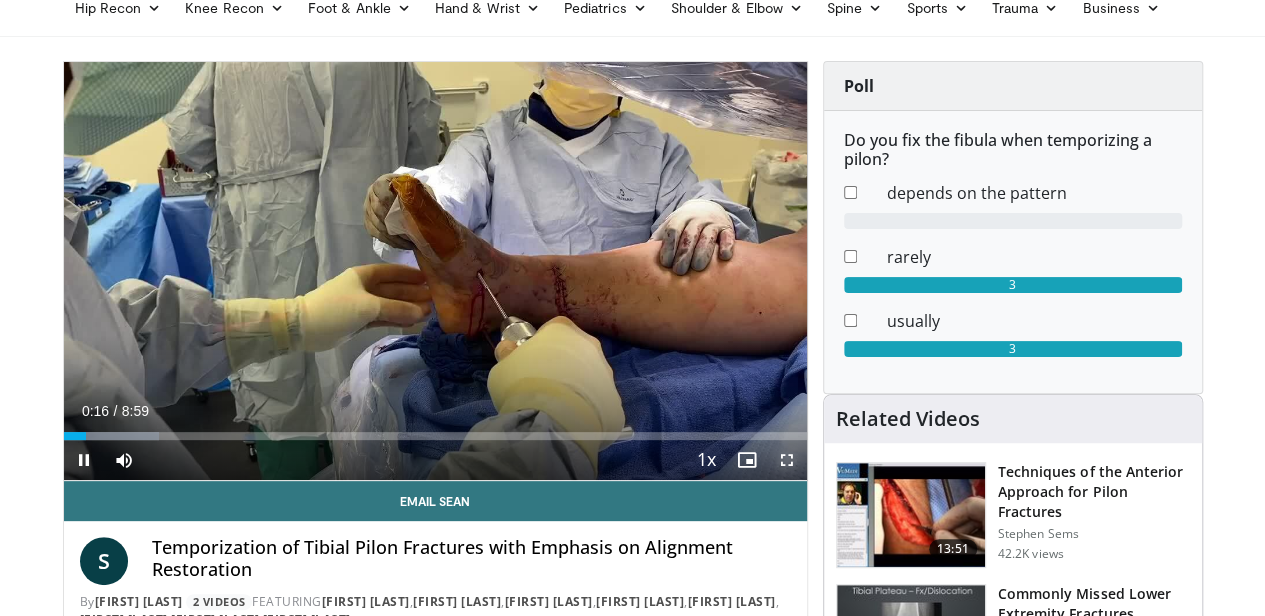 click at bounding box center (787, 460) 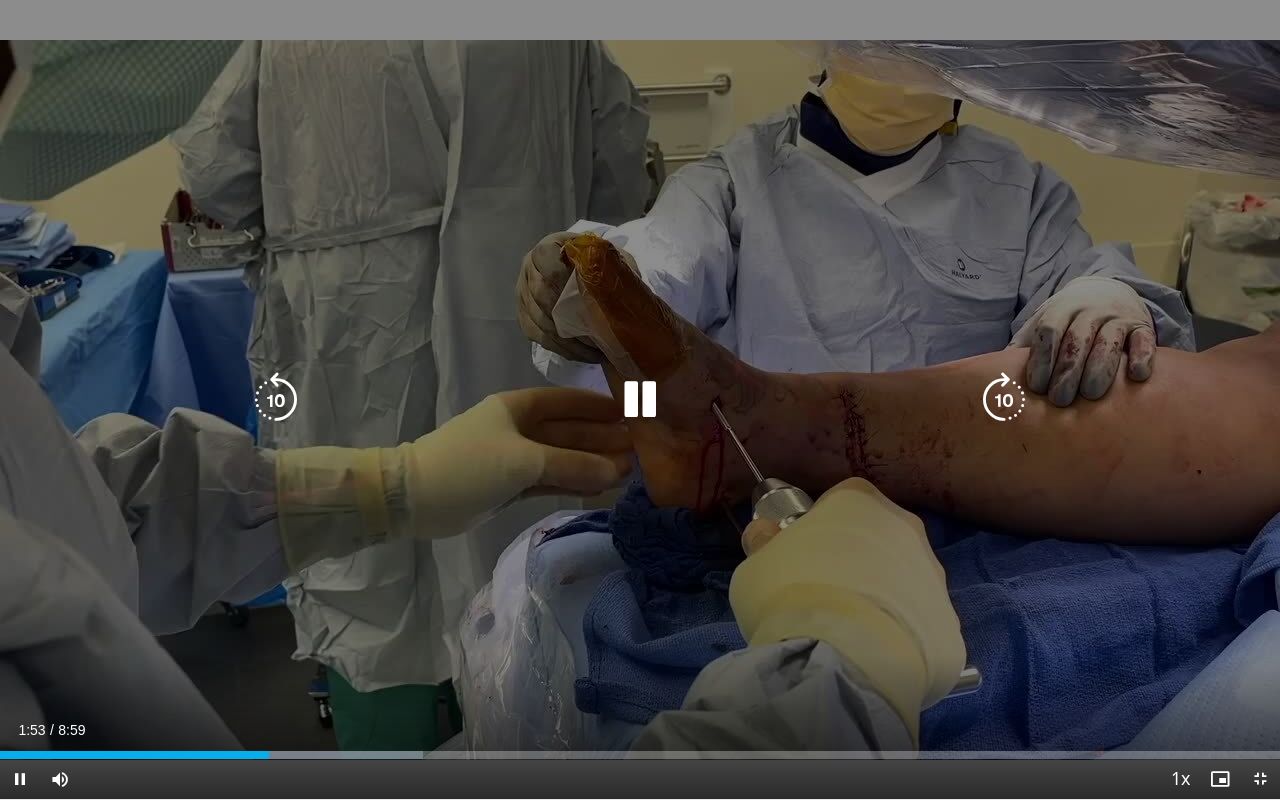 click at bounding box center (640, 400) 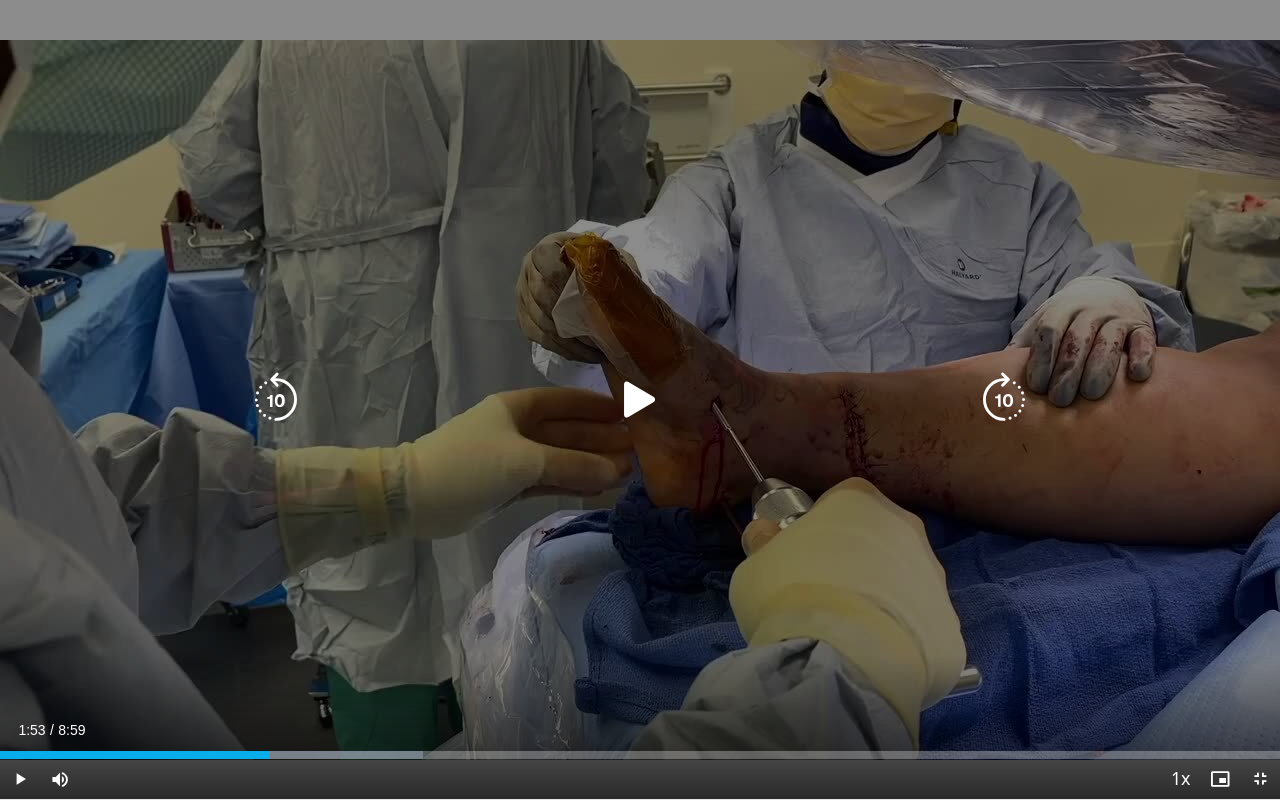 click at bounding box center [640, 400] 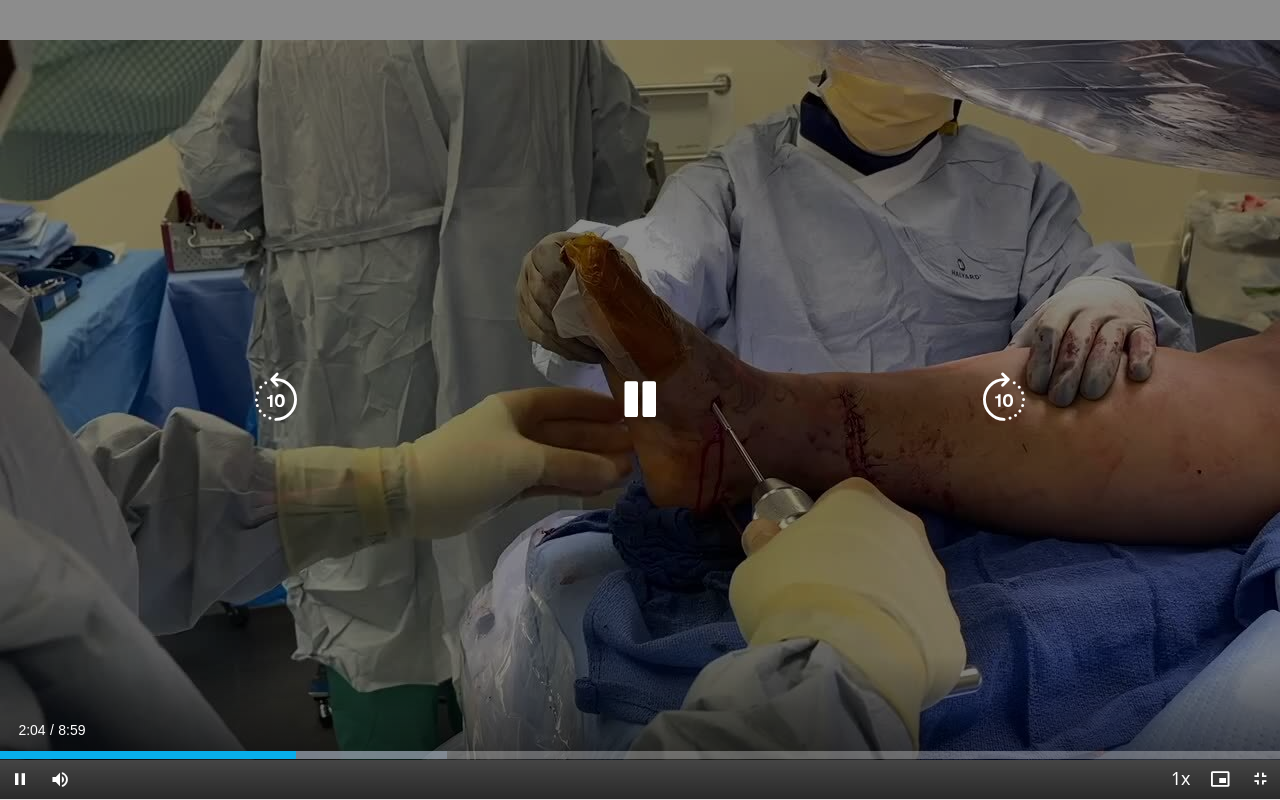 click at bounding box center [640, 400] 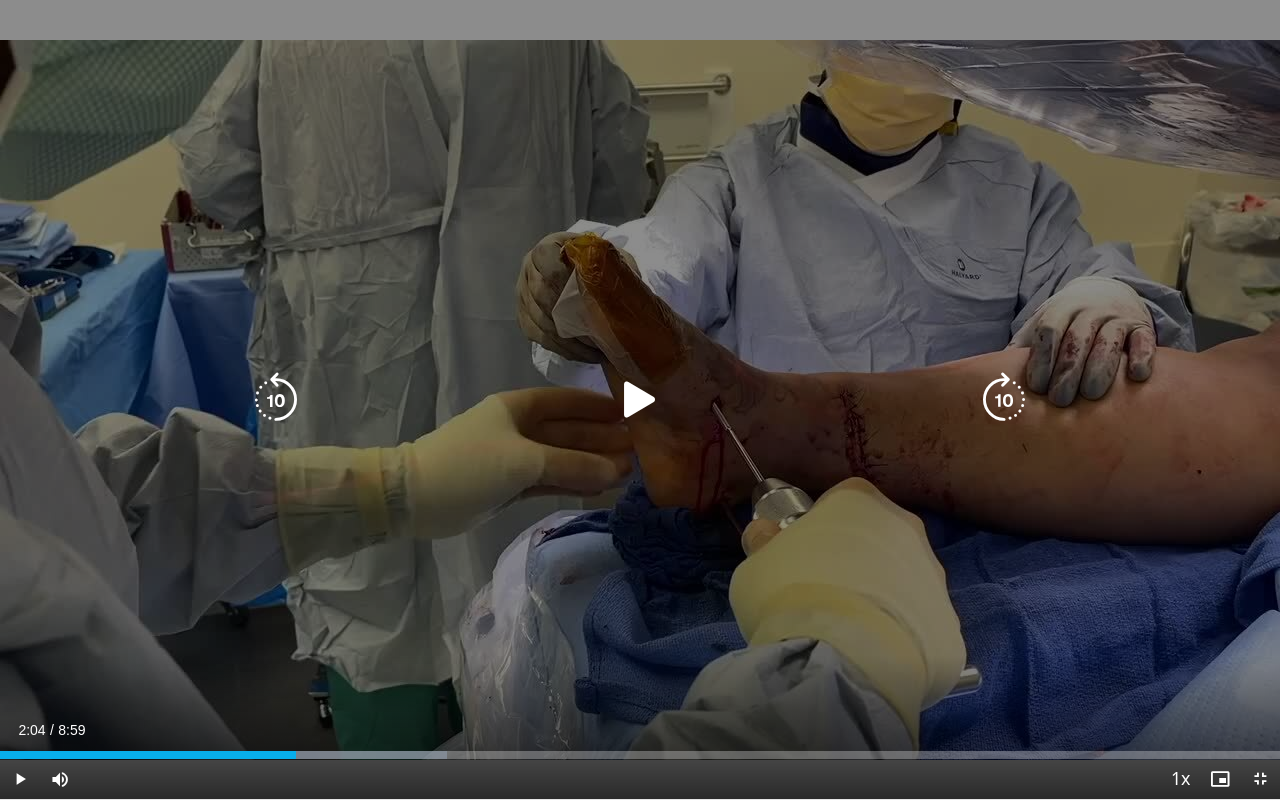 click at bounding box center (640, 400) 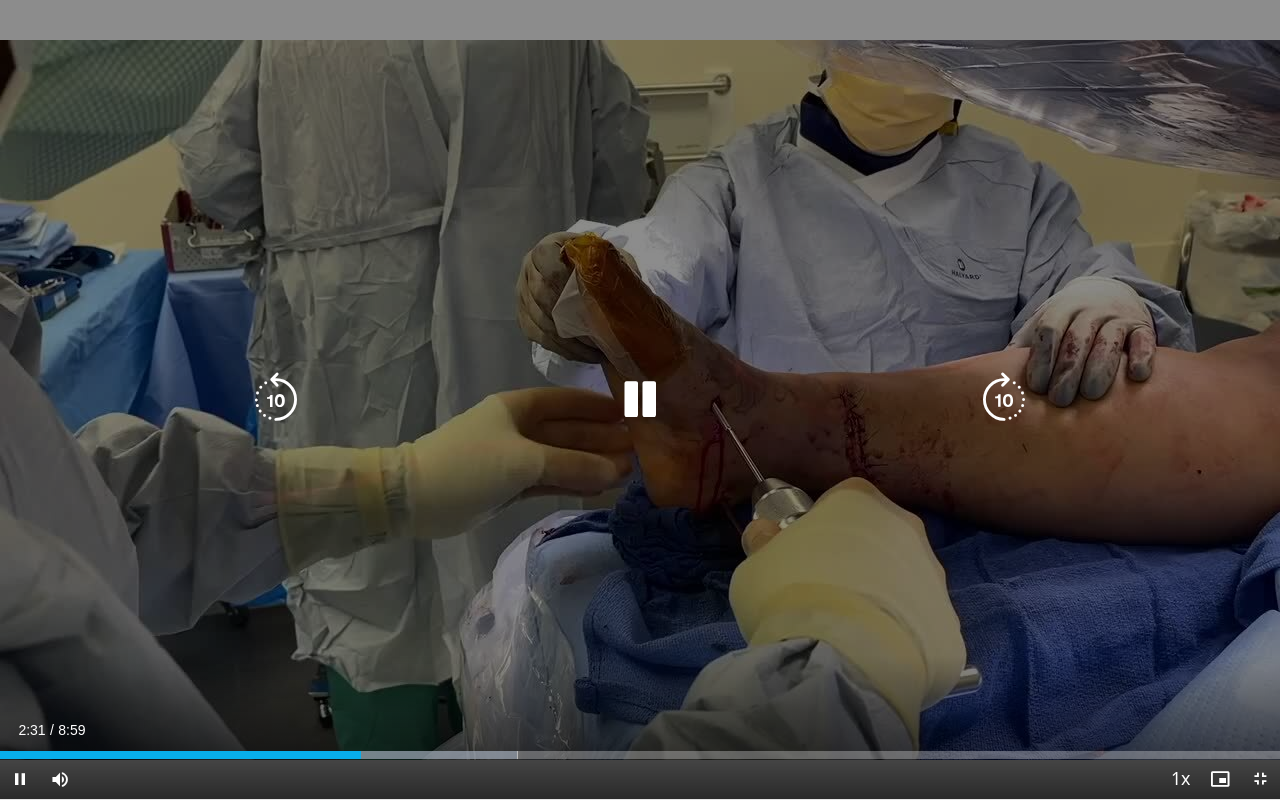 click at bounding box center (640, 400) 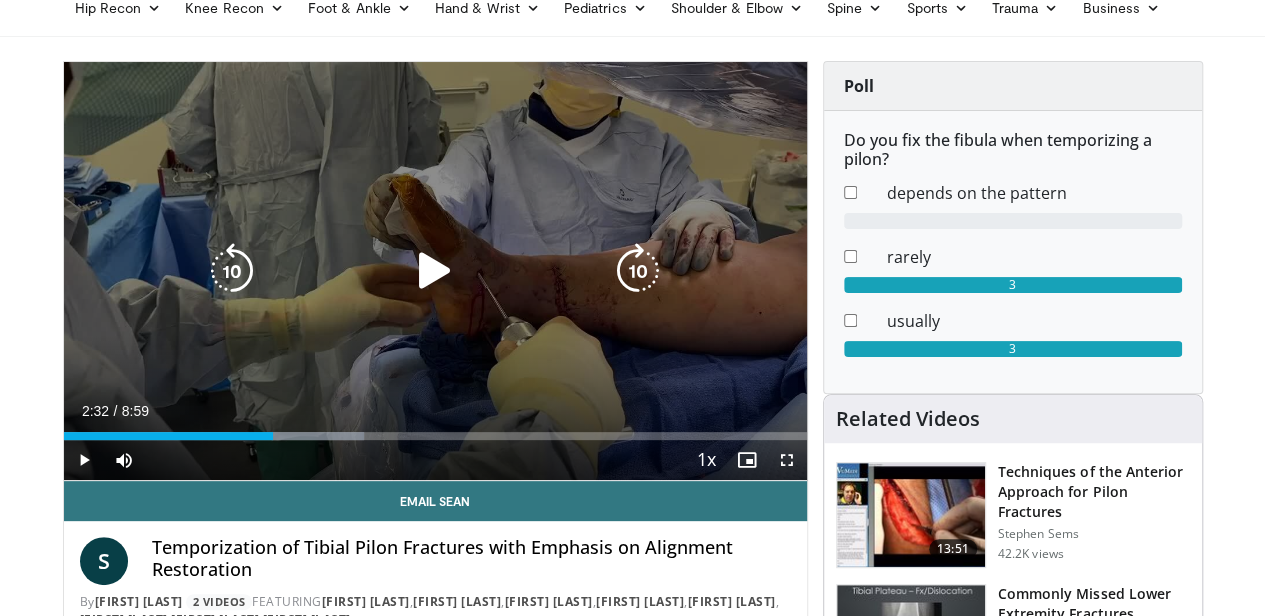 click at bounding box center [435, 271] 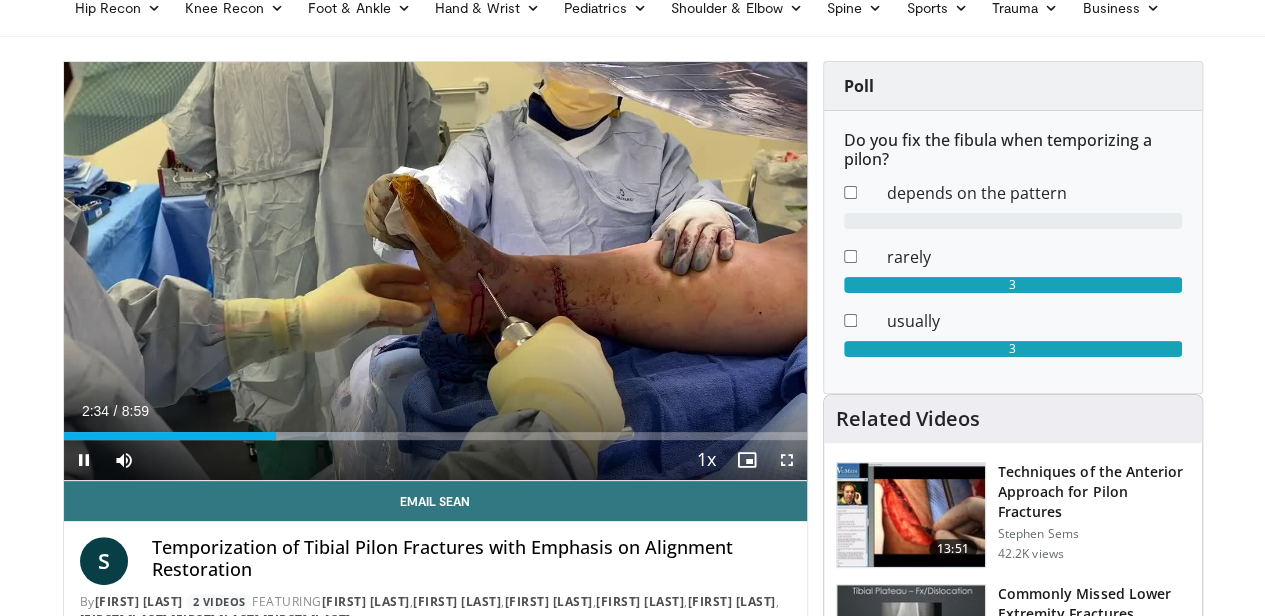 click at bounding box center [787, 460] 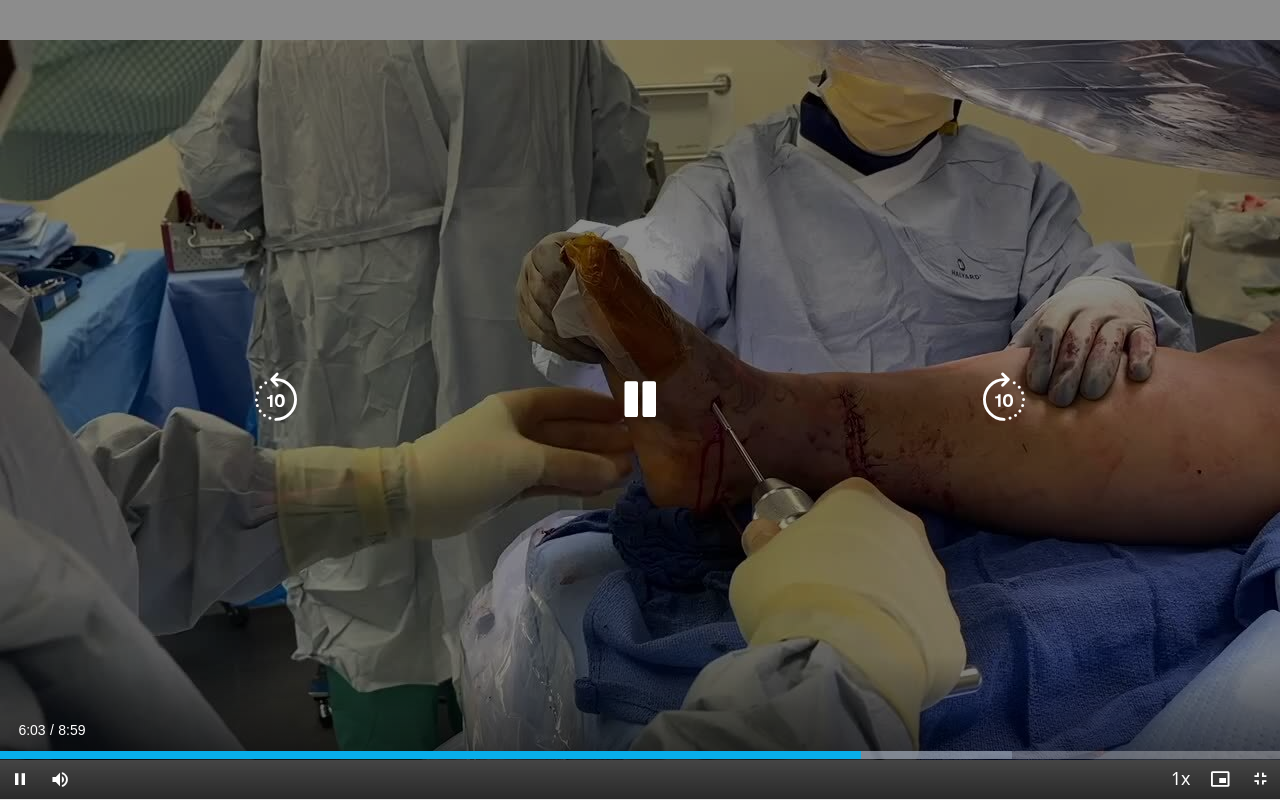 click at bounding box center [640, 400] 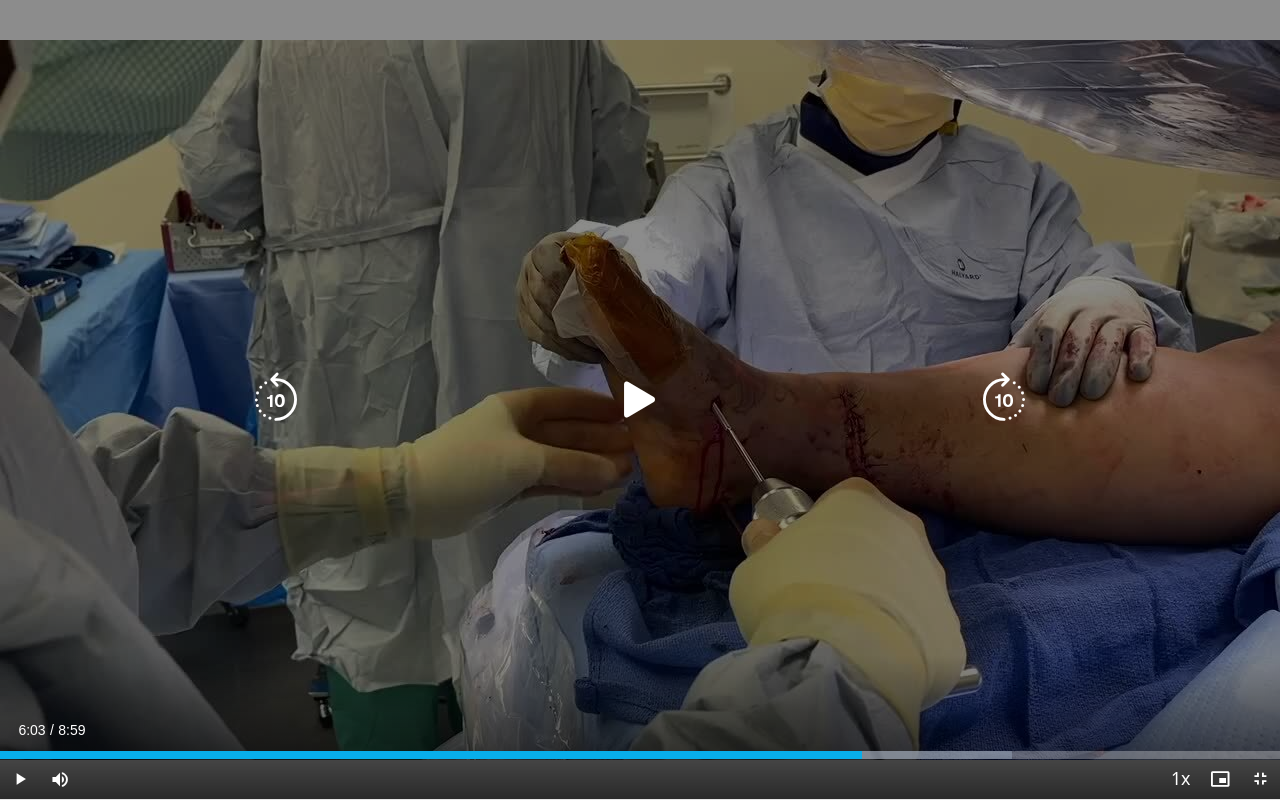 click at bounding box center [640, 400] 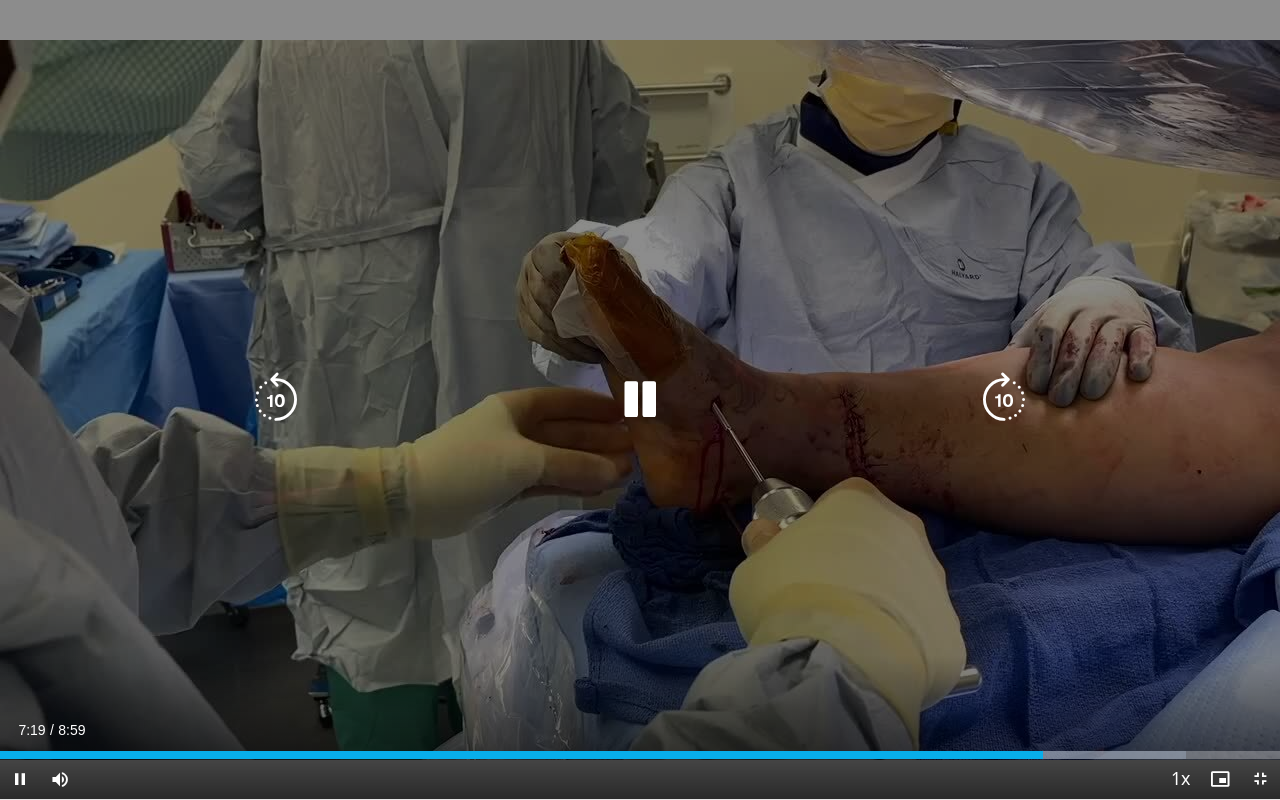 click at bounding box center (640, 400) 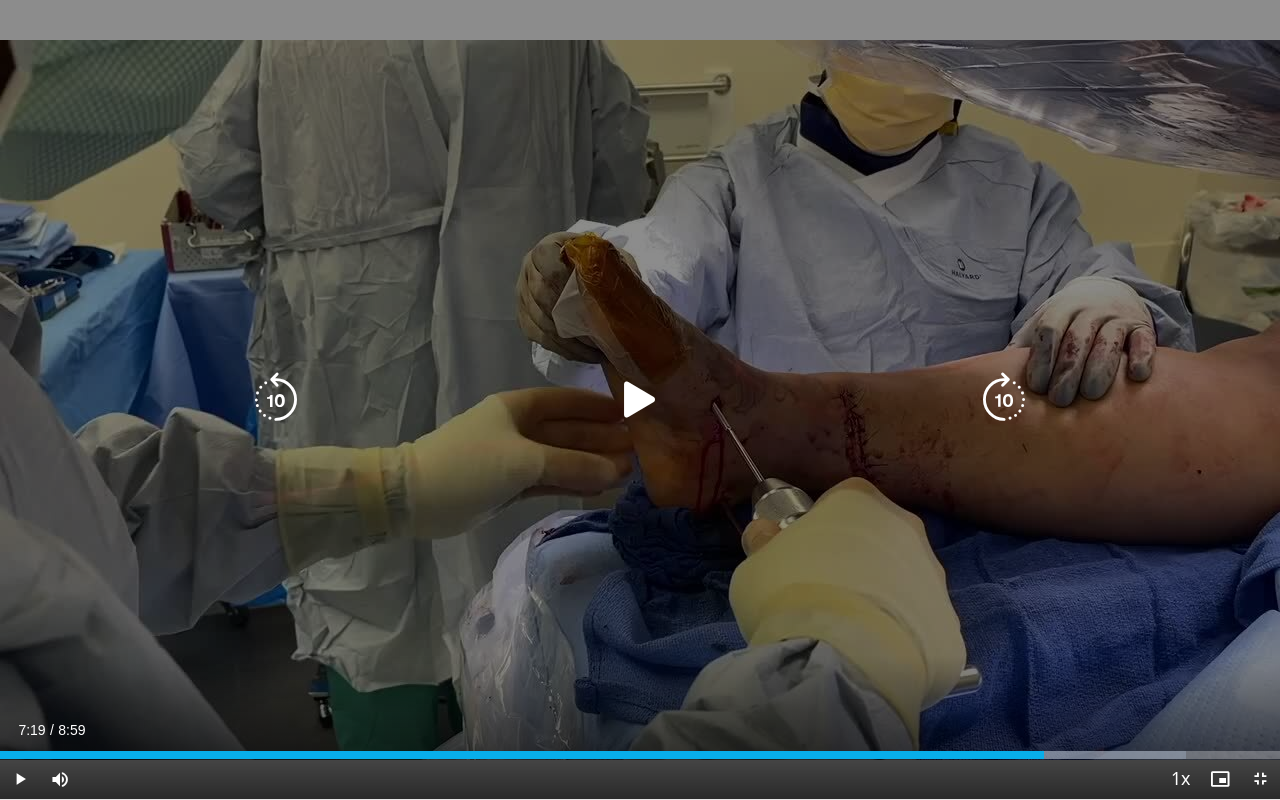 click at bounding box center [276, 400] 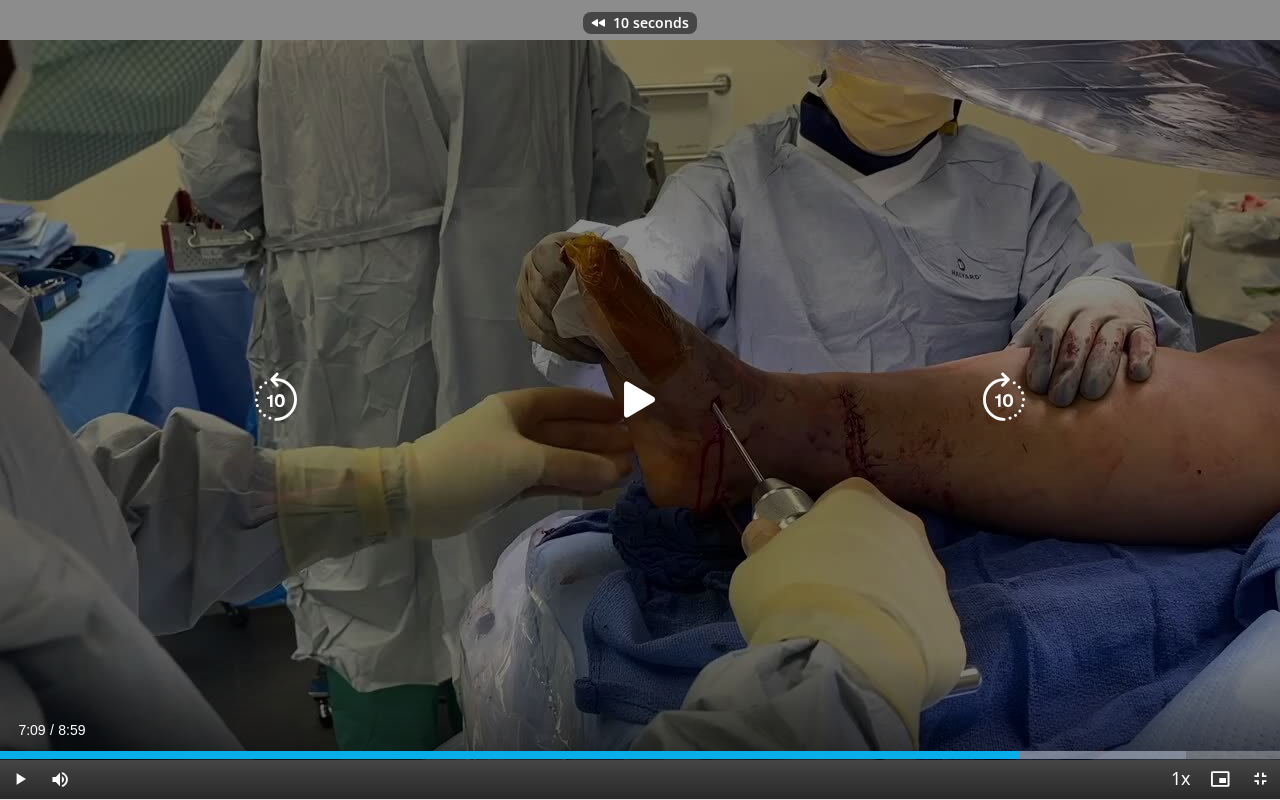 click at bounding box center [640, 400] 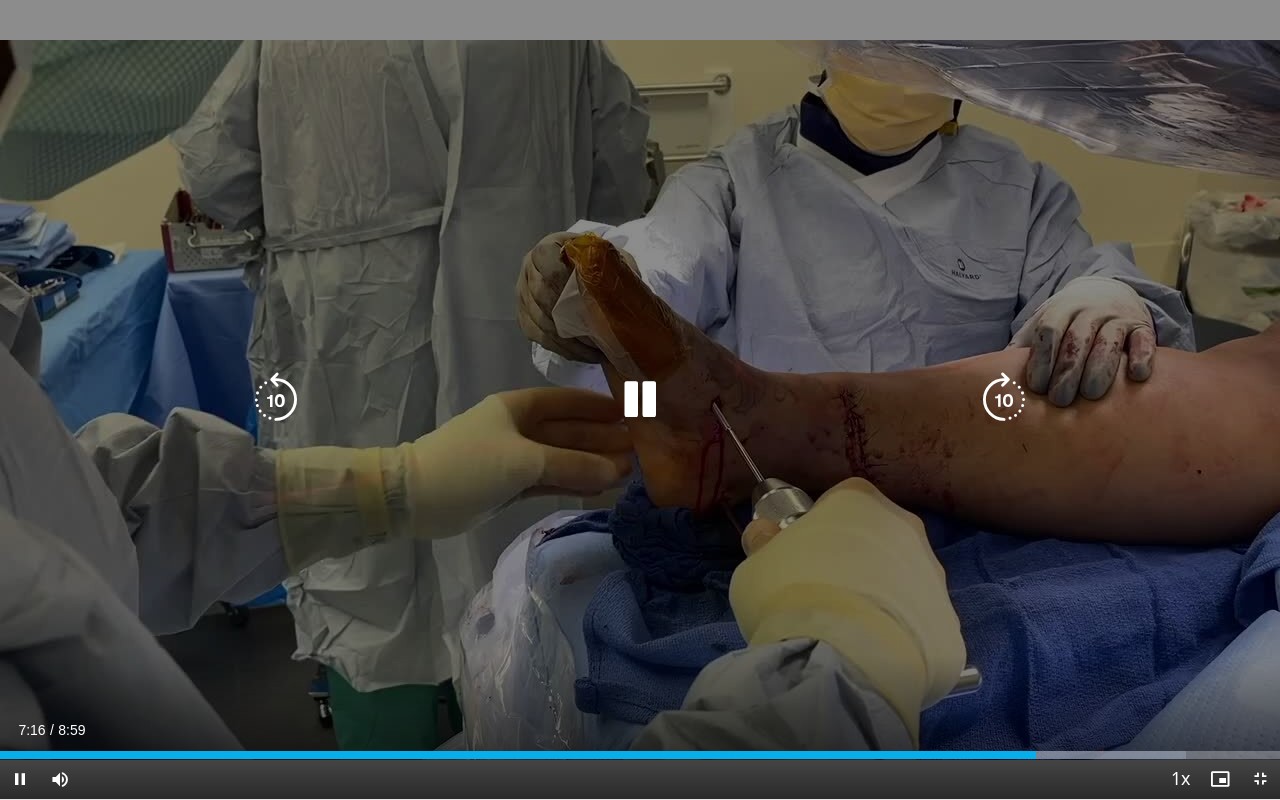 click at bounding box center [640, 400] 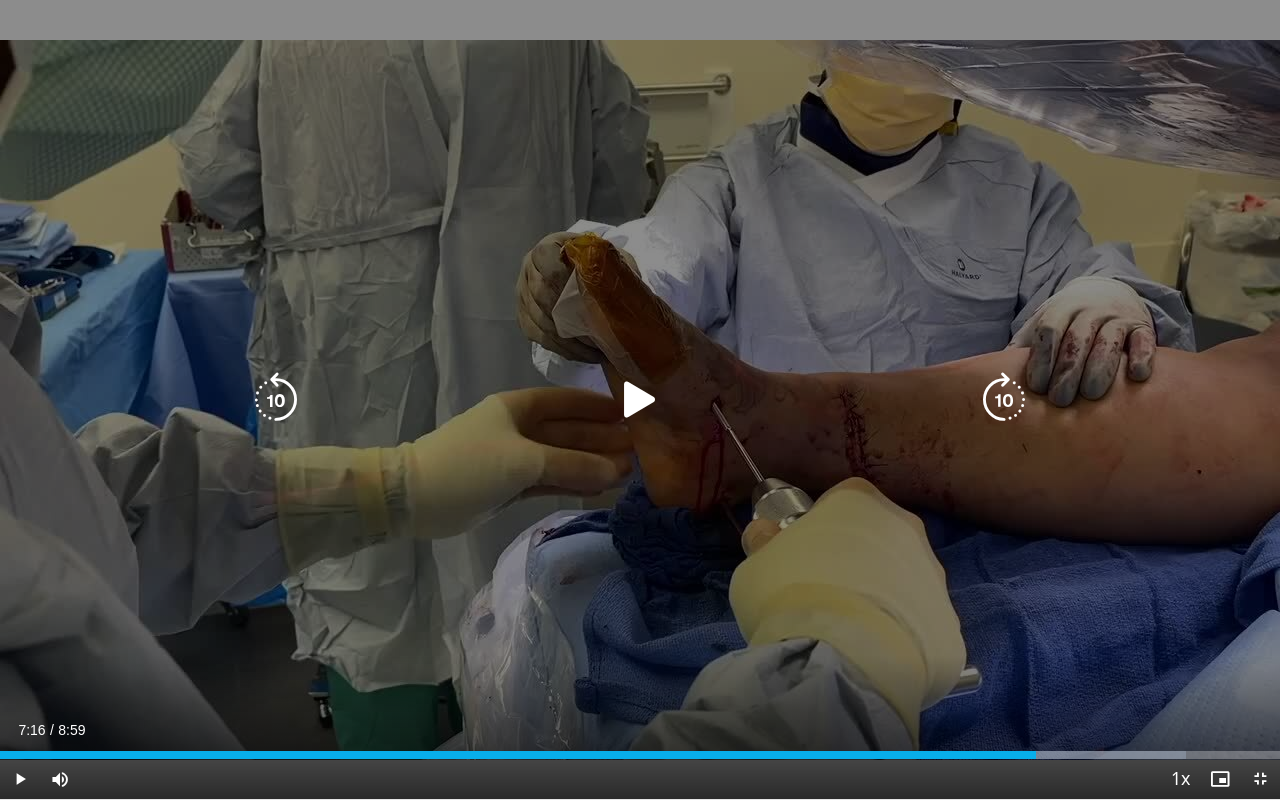 click at bounding box center [640, 400] 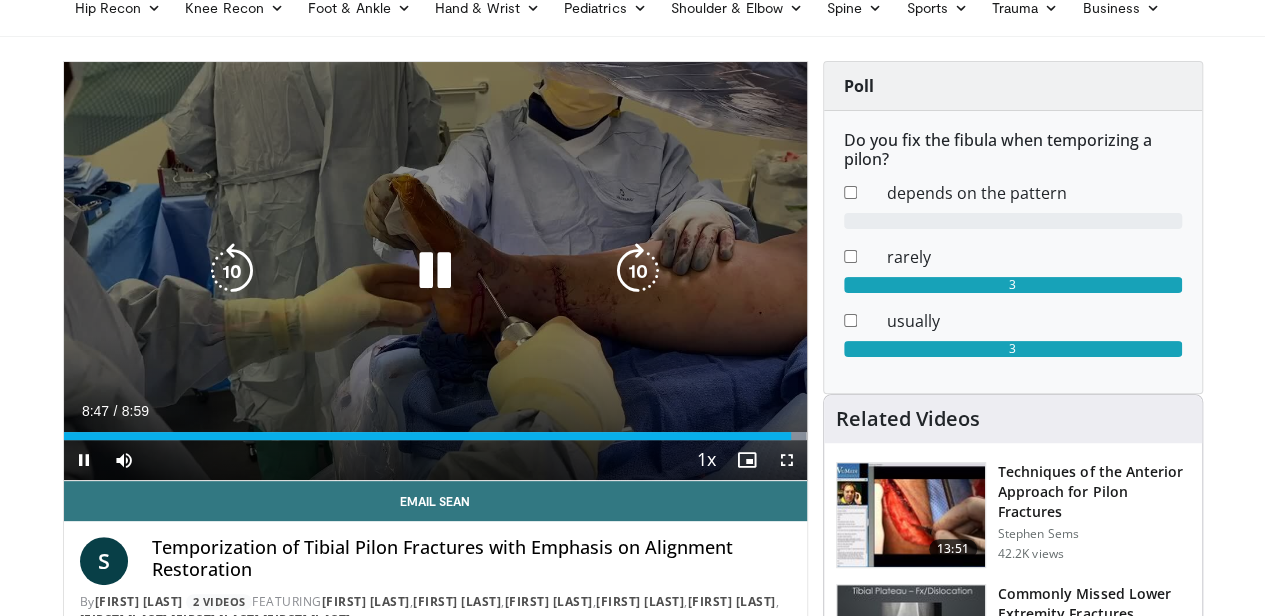 click at bounding box center [435, 271] 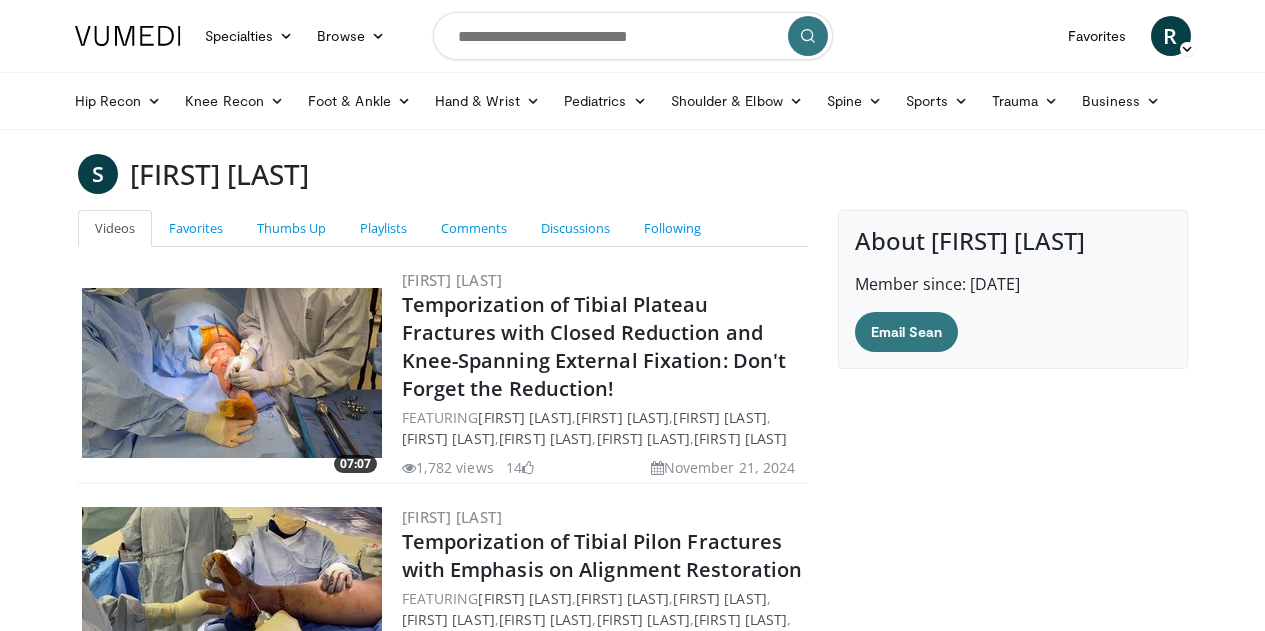 scroll, scrollTop: 0, scrollLeft: 0, axis: both 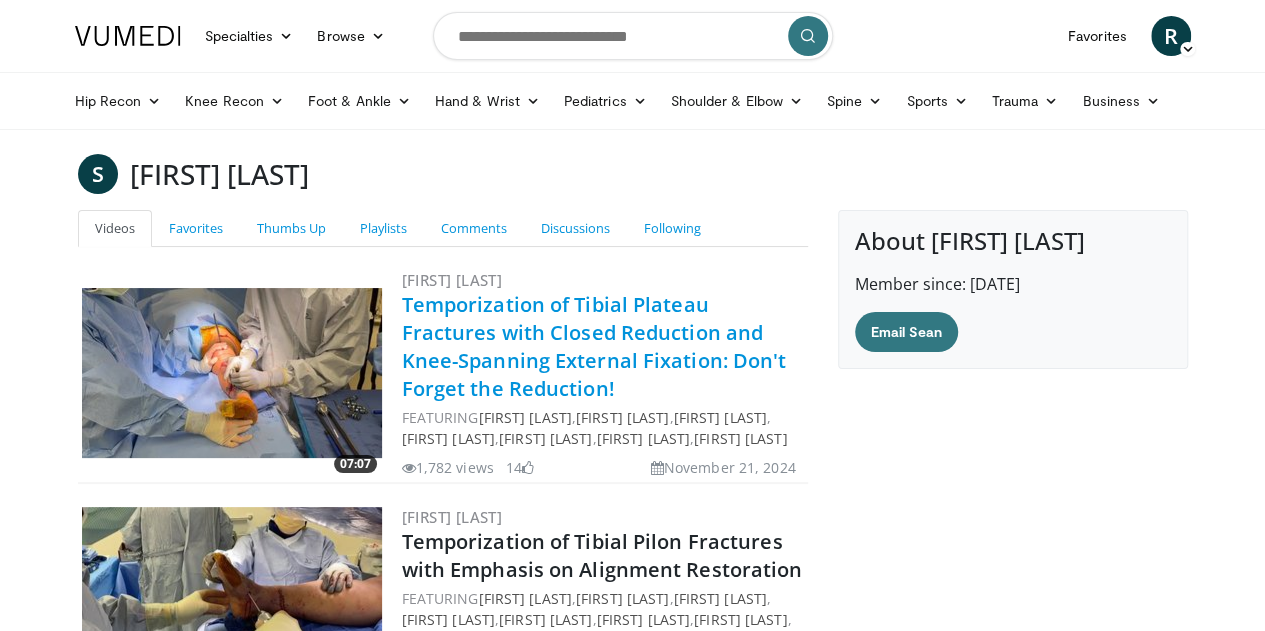 click on "Temporization of Tibial Plateau Fractures with Closed Reduction and Knee-Spanning External Fixation: Don't Forget the Reduction!" at bounding box center (594, 346) 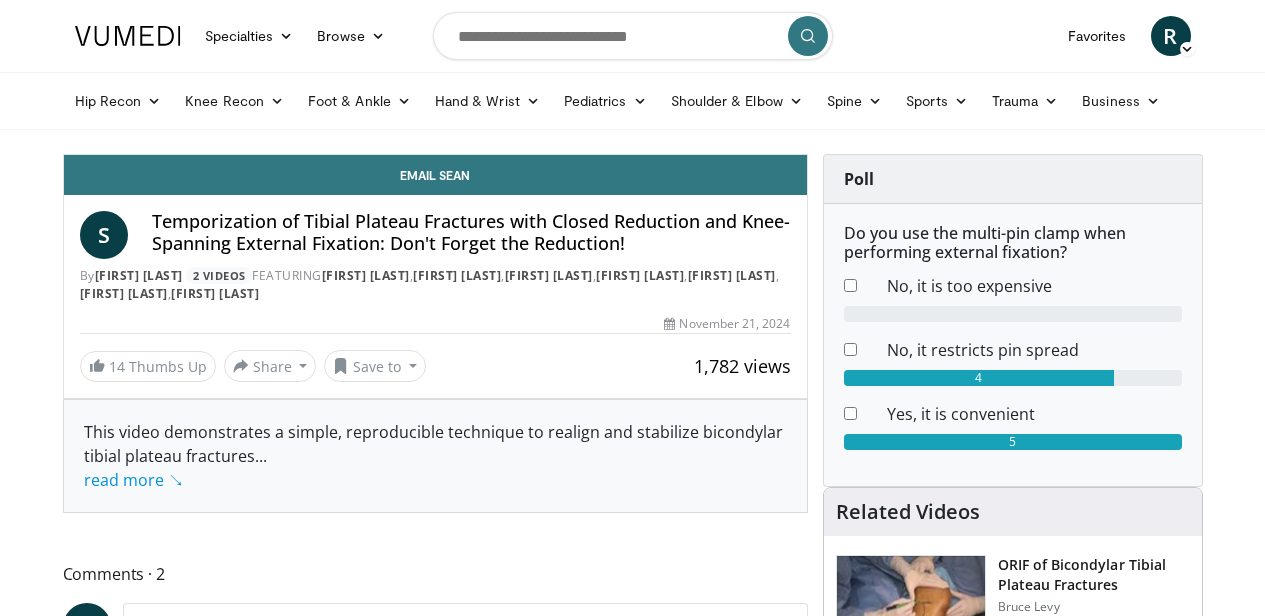 scroll, scrollTop: 0, scrollLeft: 0, axis: both 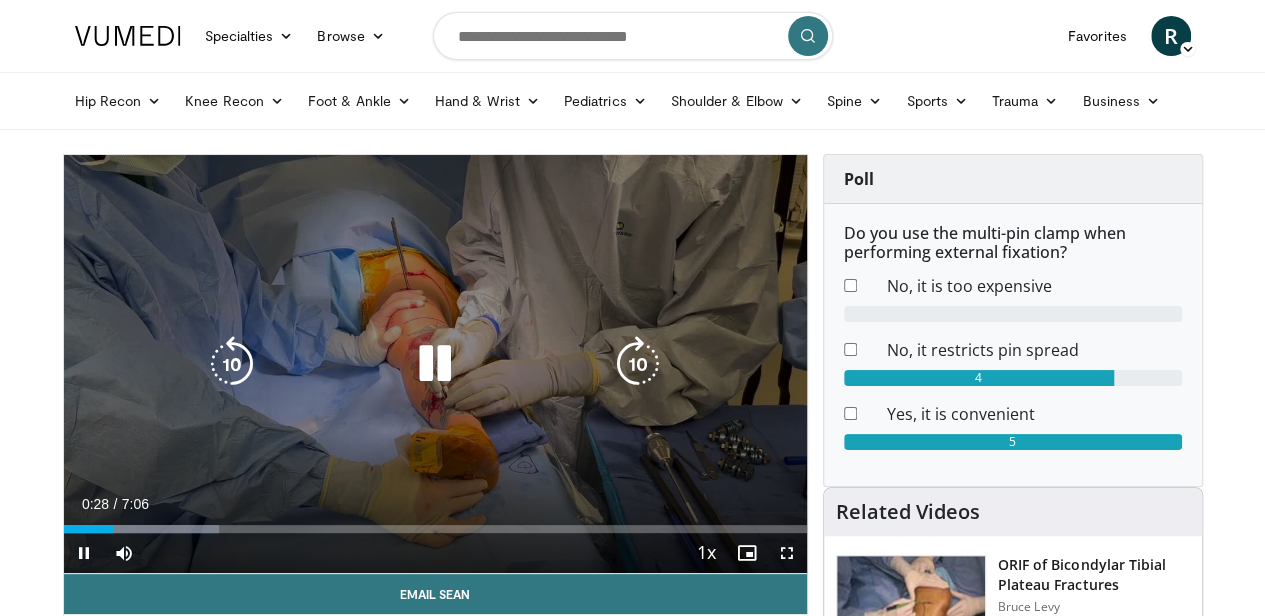 click at bounding box center [435, 364] 